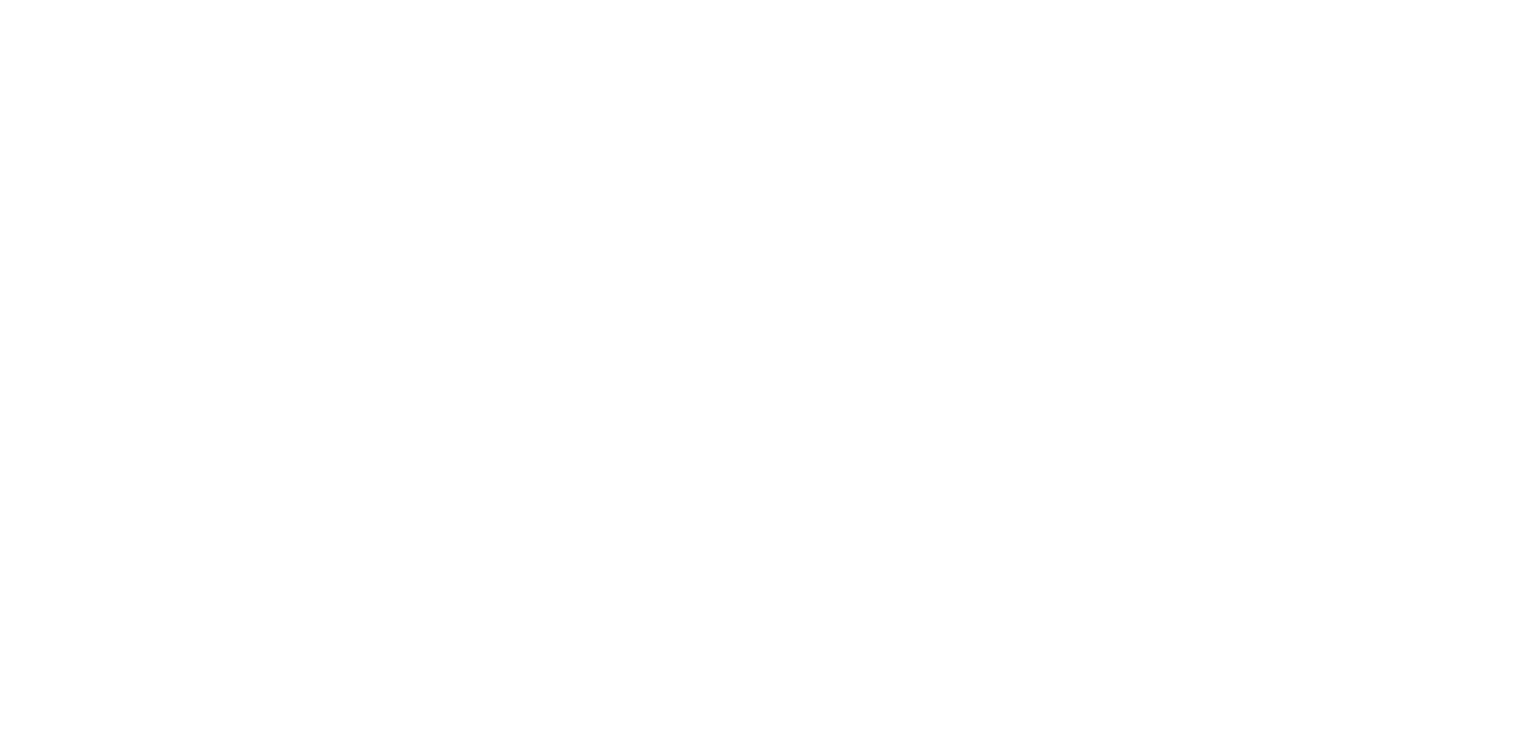 scroll, scrollTop: 0, scrollLeft: 0, axis: both 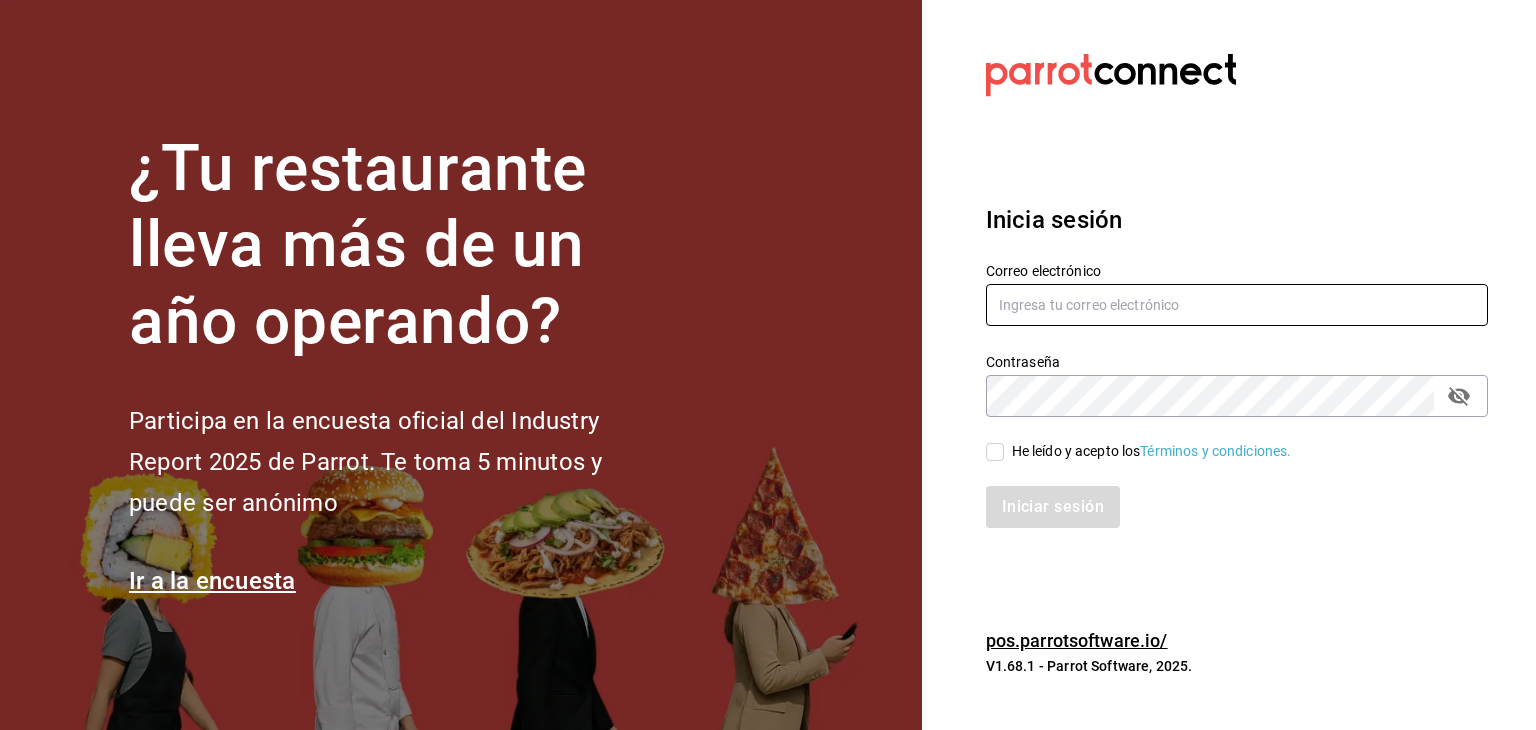 click at bounding box center [1237, 305] 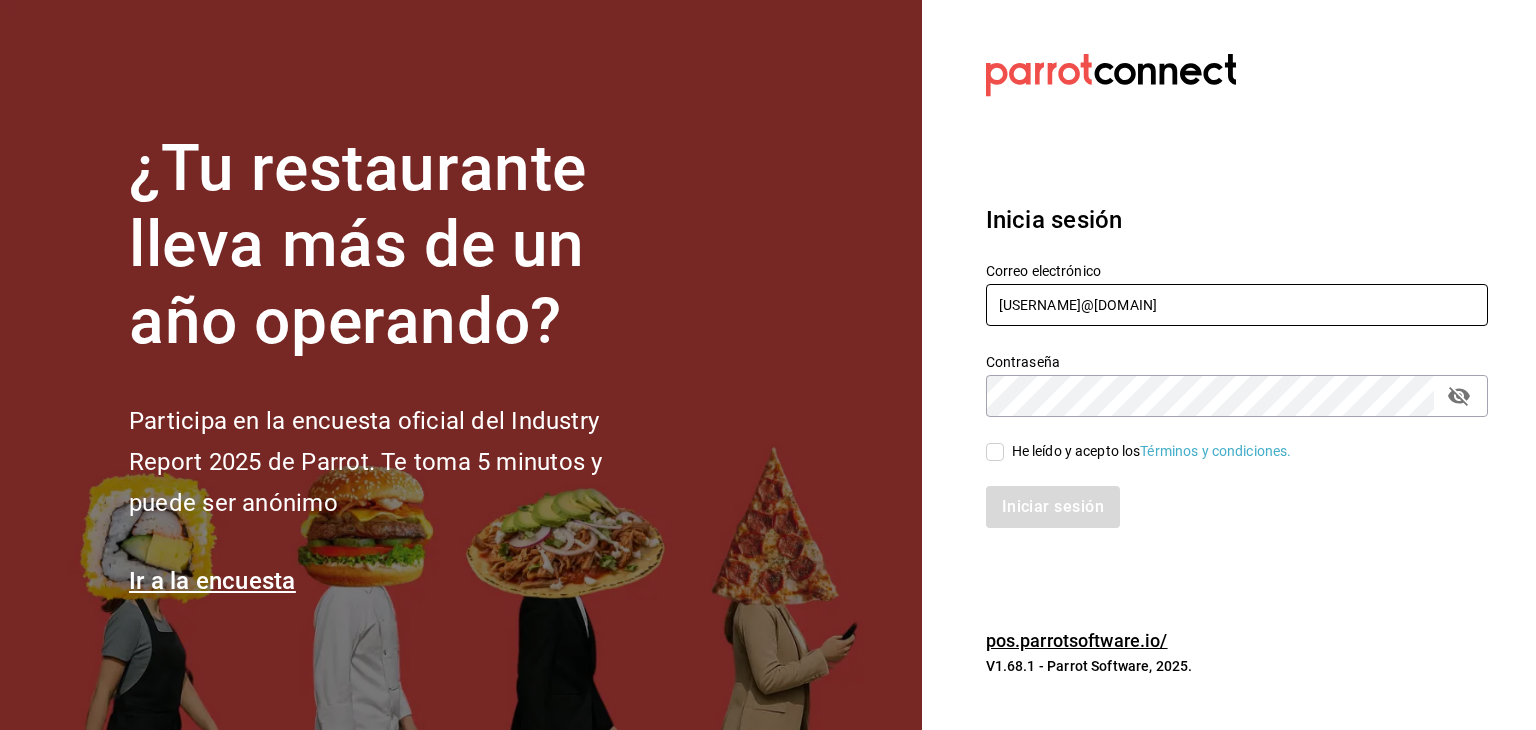 type on "[USERNAME]@[DOMAIN]" 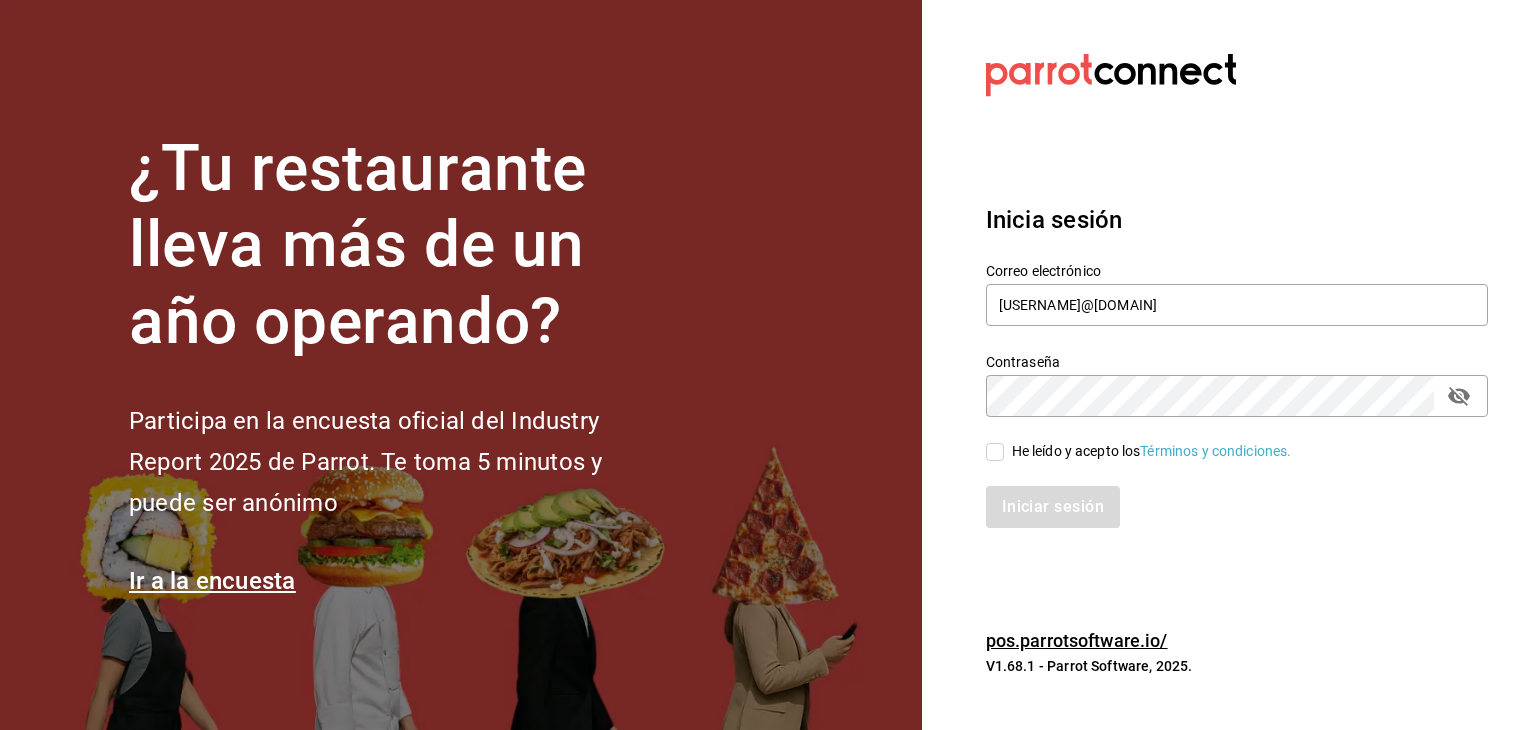 click on "He leído y acepto los  Términos y condiciones." at bounding box center [995, 452] 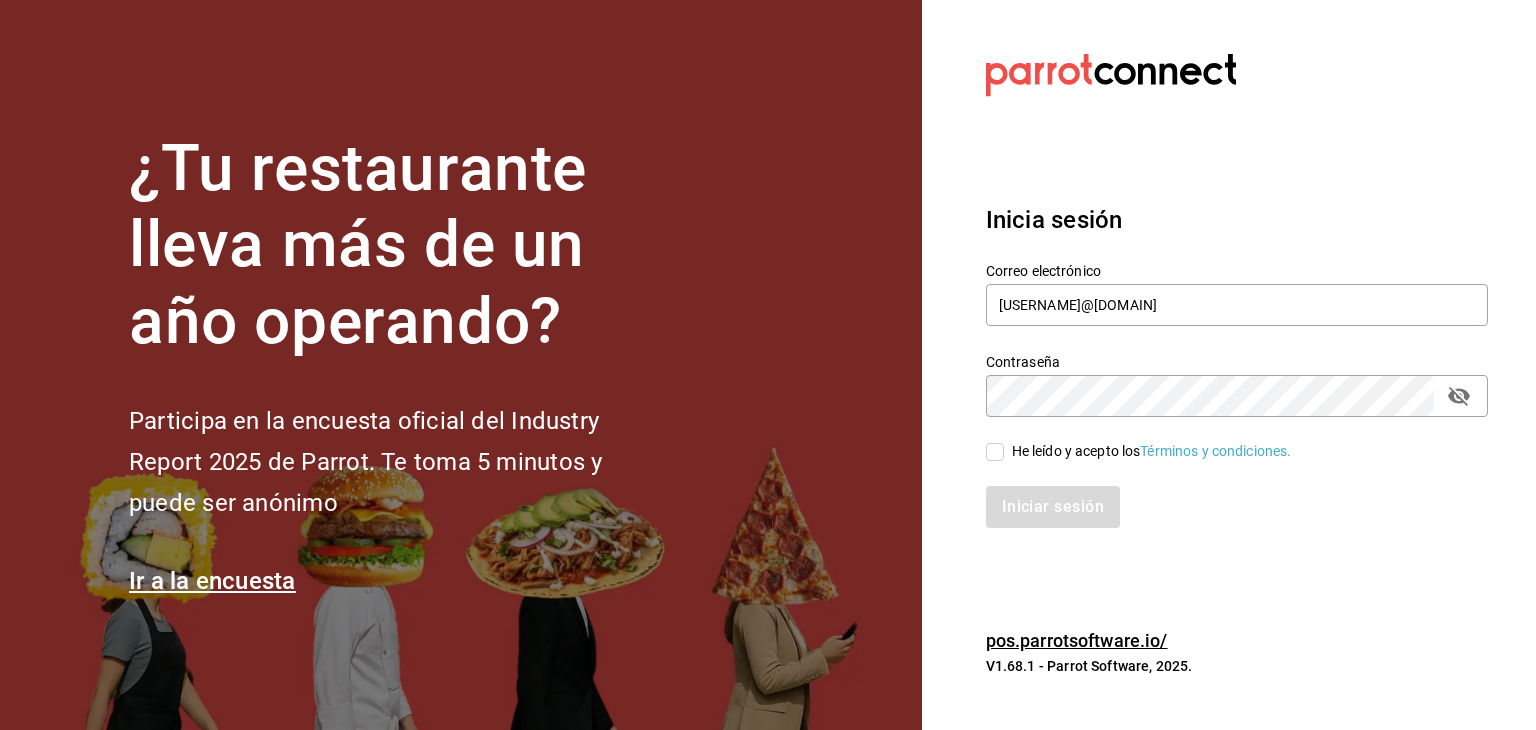 checkbox on "true" 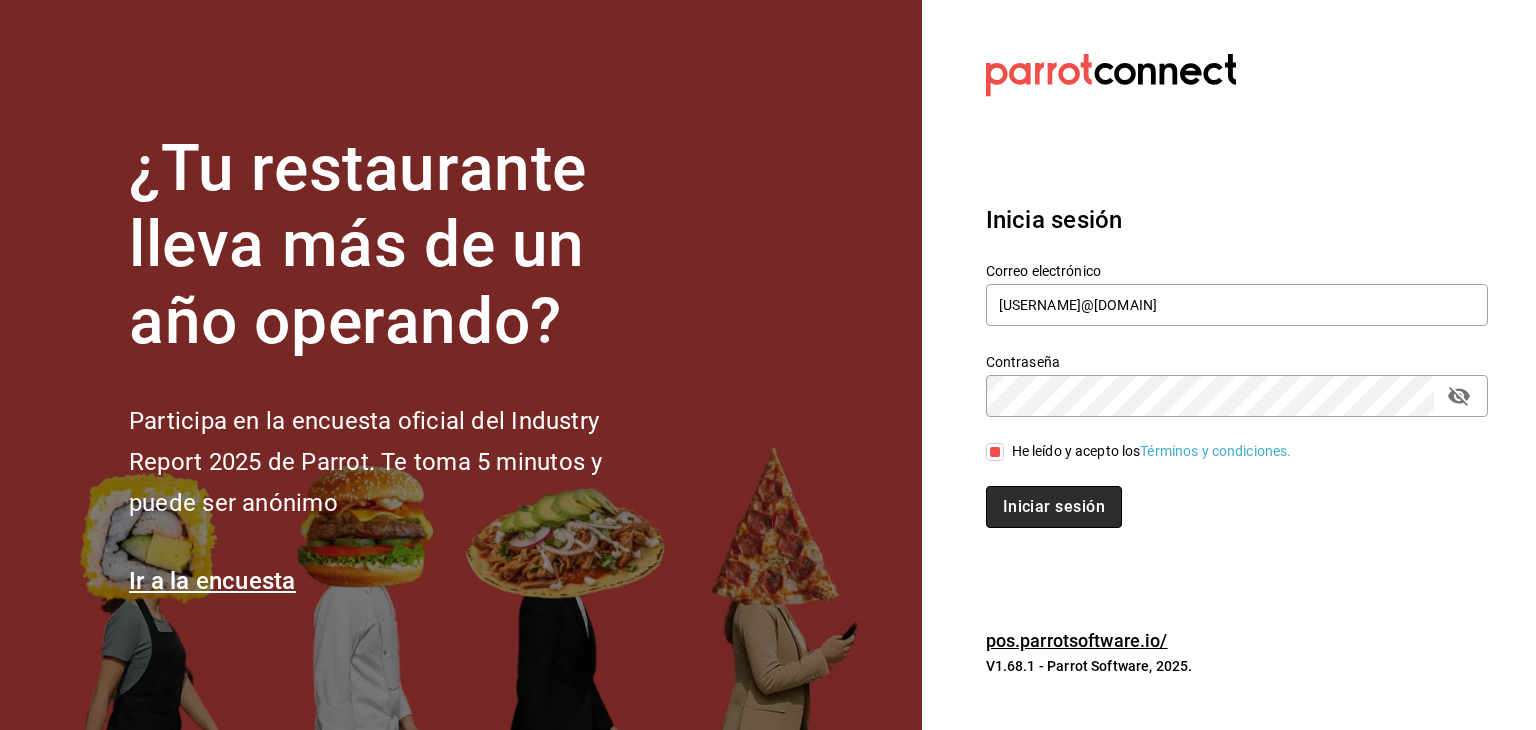 click on "Iniciar sesión" at bounding box center [1054, 507] 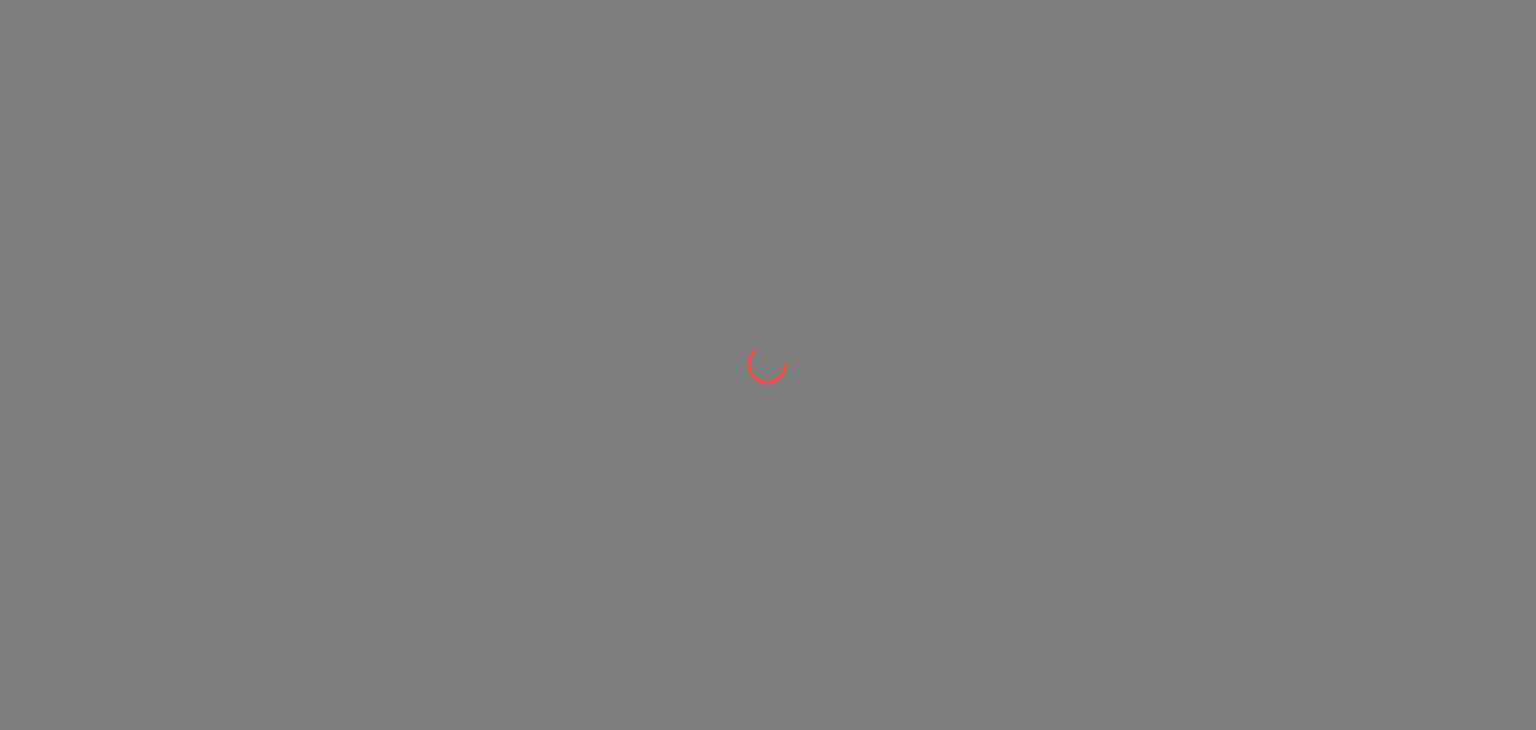 scroll, scrollTop: 0, scrollLeft: 0, axis: both 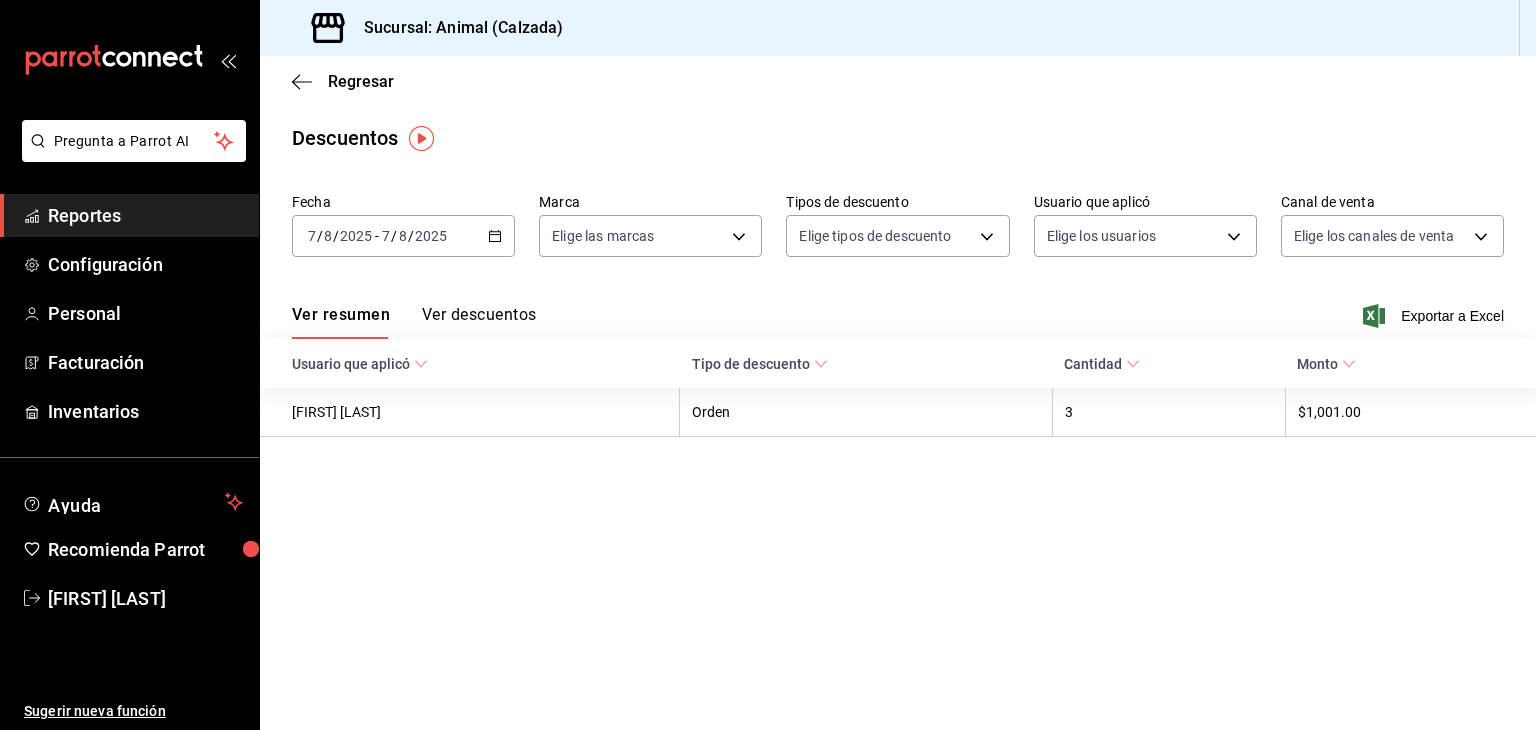 click 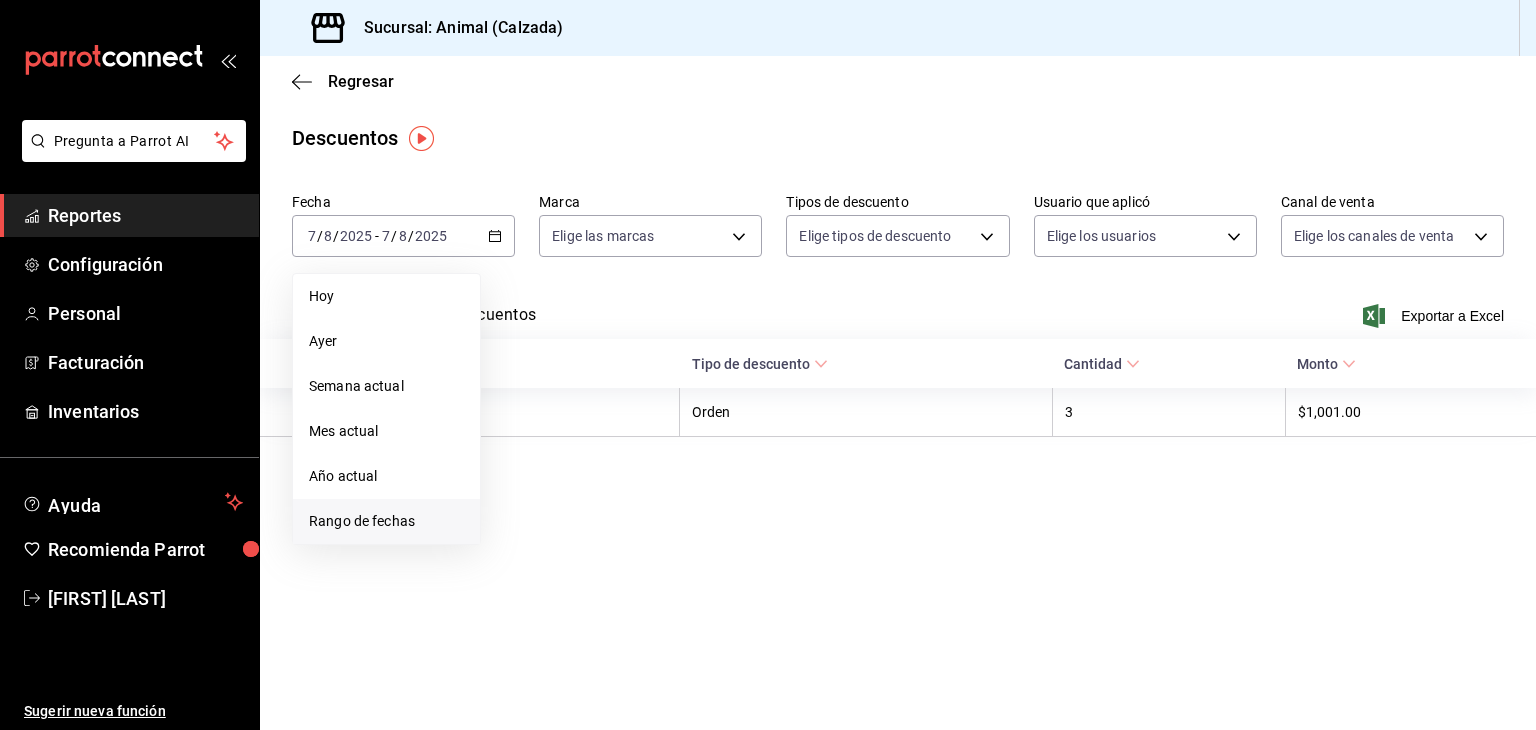 click on "Rango de fechas" at bounding box center [386, 521] 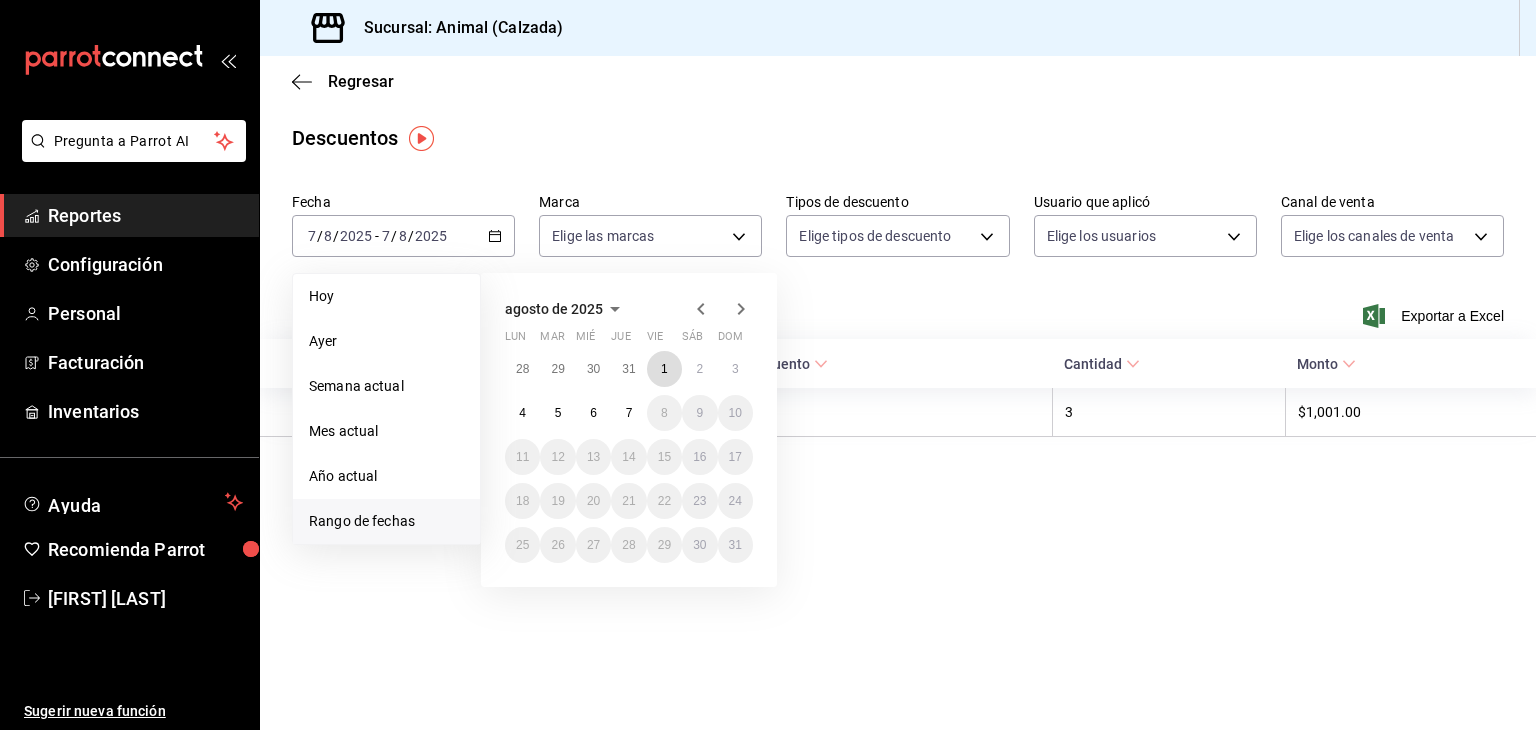 click on "1" at bounding box center (664, 369) 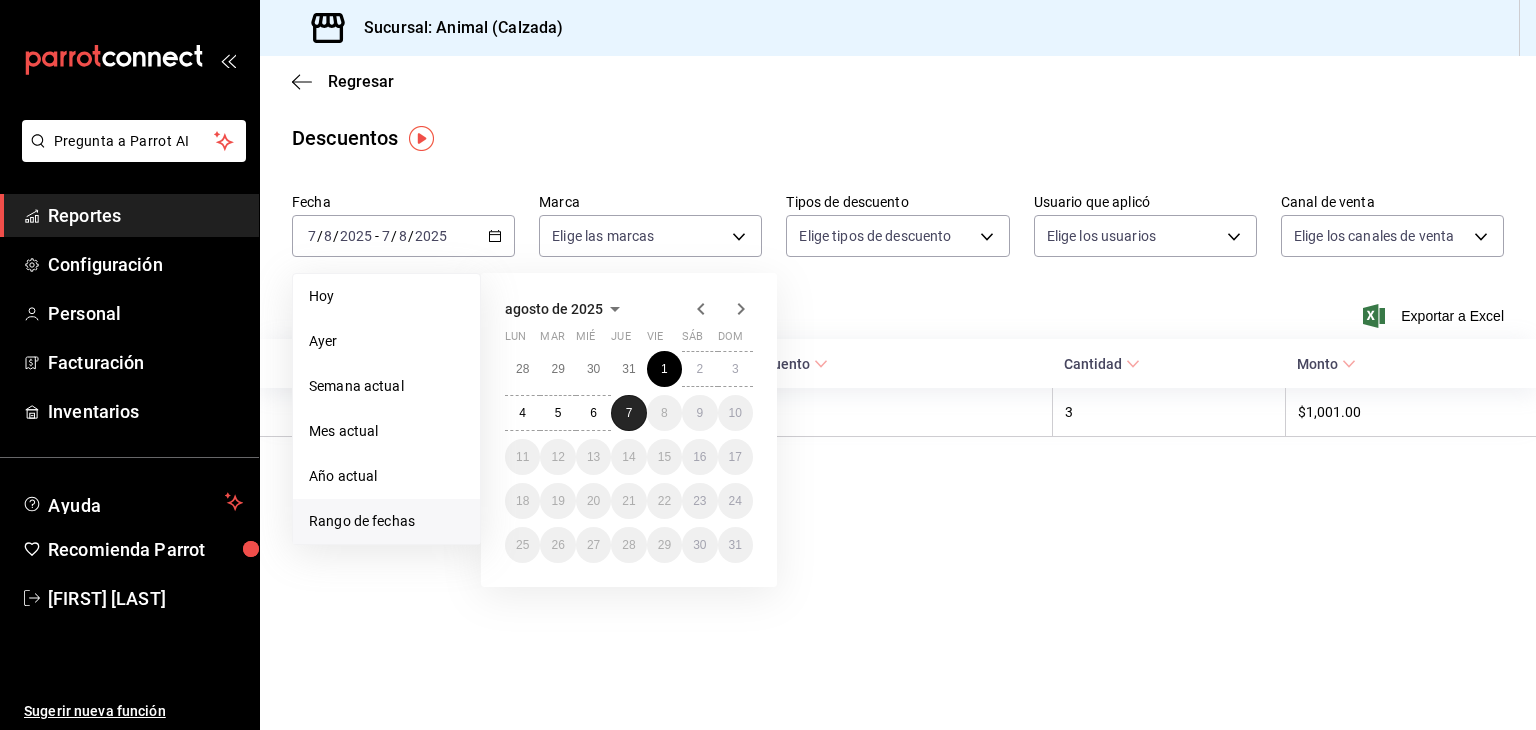 click on "7" at bounding box center [629, 413] 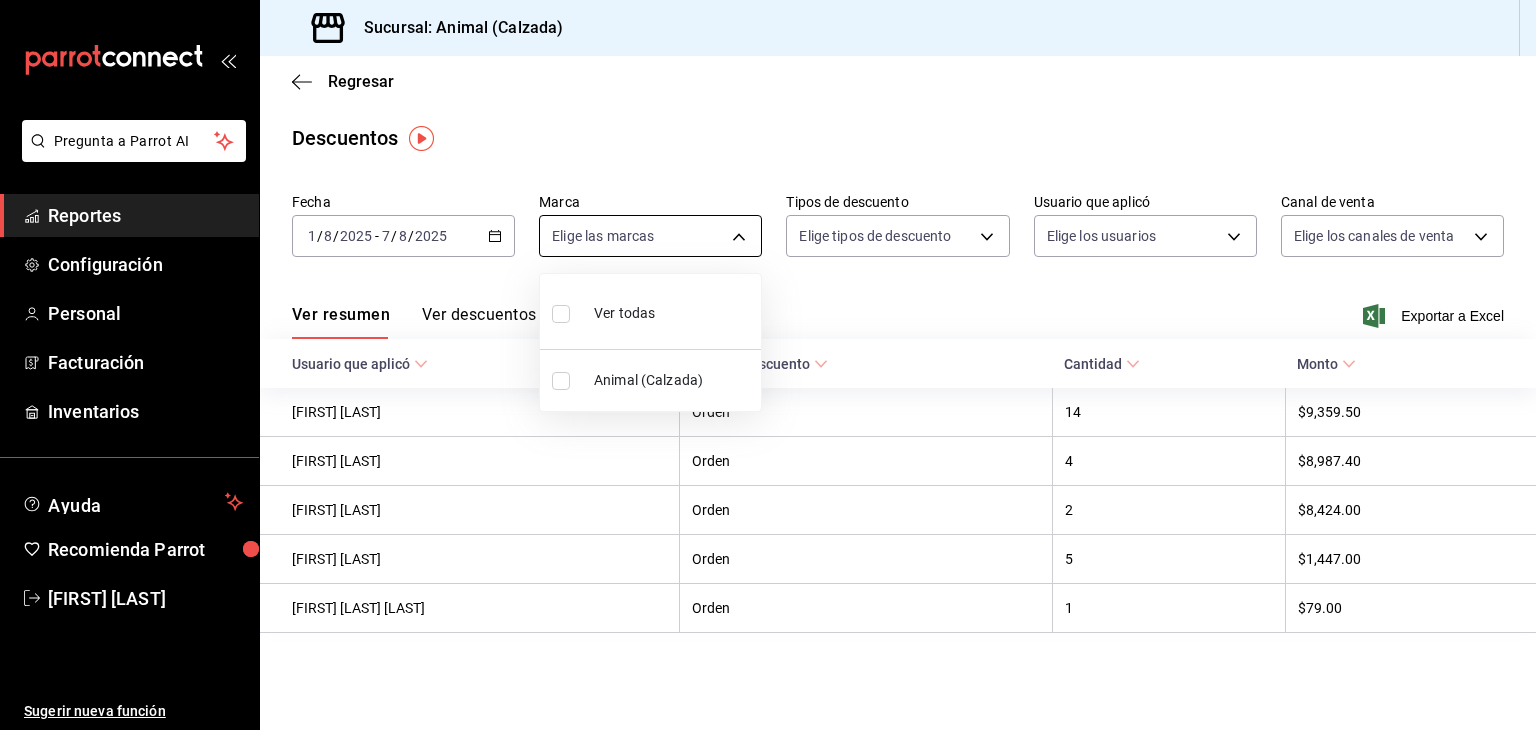click on "Pregunta a Parrot AI Reportes   Configuración   Personal   Facturación   Inventarios   Ayuda Recomienda Parrot   [FIRST] [LAST]   Sugerir nueva función   Sucursal: Animal (Calzada) Regresar Descuentos Fecha 2025-08-01 1 / 8 / 2025 - 2025-08-07 7 / 8 / 2025 Marca Elige las marcas Tipos de descuento Elige tipos de descuento Usuario que aplicó Elige los usuarios Canal de venta Elige los canales de venta Ver resumen Ver descuentos Exportar a Excel Usuario que aplicó Tipo de descuento Cantidad Monto [FIRST] [LAST] Orden 14 $9,359.50 [FIRST] [LAST] Orden 4 $8,987.40 [FIRST] [LAST] Orden 2 $8,424.00 [FIRST] [LAST] Orden 5 $1,447.00 [FIRST] [LAST] [LAST] Orden 1 $79.00 Pregunta a Parrot AI Reportes   Configuración   Personal   Facturación   Inventarios   Ayuda Recomienda Parrot   [FIRST] [LAST]   Sugerir nueva función   GANA 1 MES GRATIS EN TU SUSCRIPCIÓN AQUÍ Ver video tutorial Ir a video Visitar centro de ayuda ([PHONE]) soporte@parrotsoftware.io Visitar centro de ayuda ([PHONE]) Ver todas" at bounding box center [768, 365] 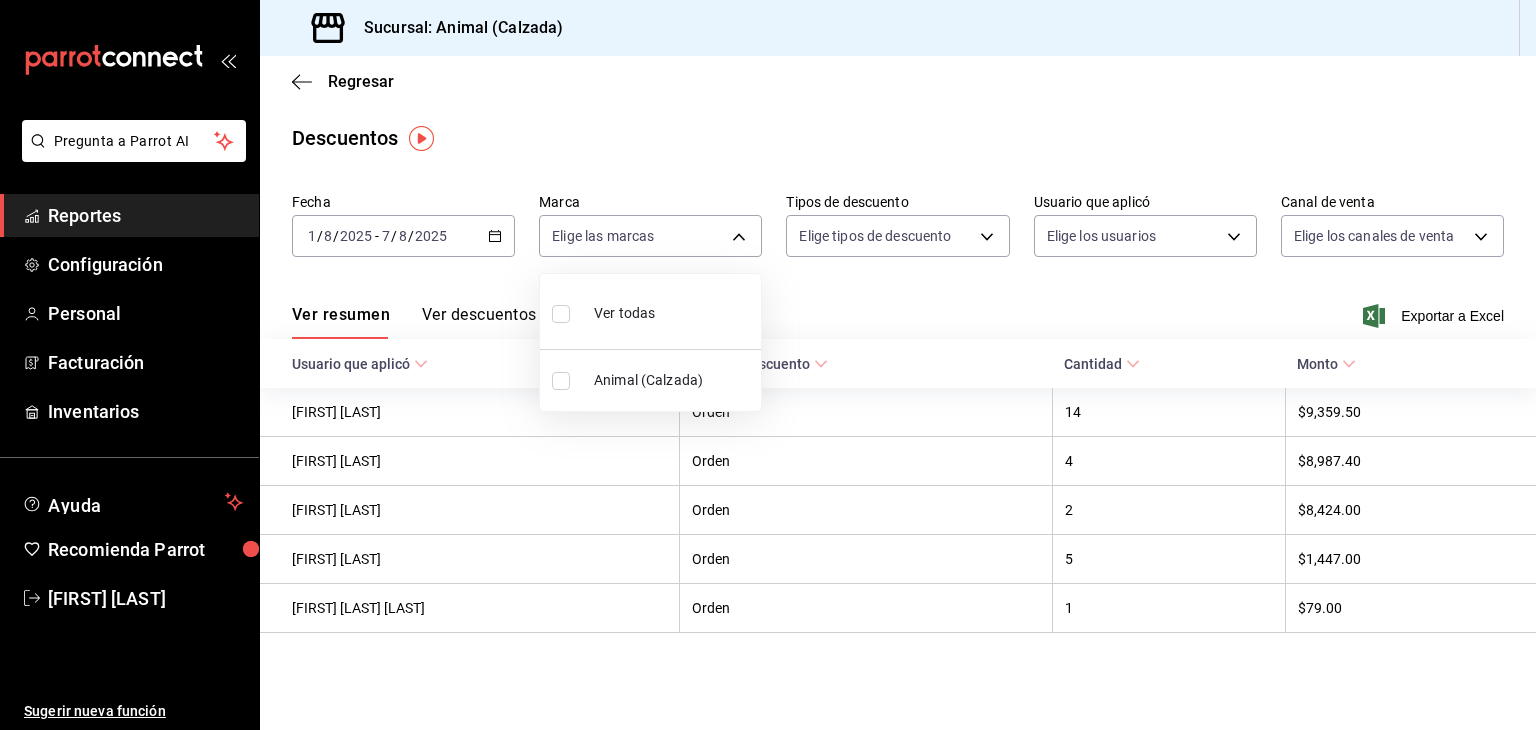 click at bounding box center [768, 365] 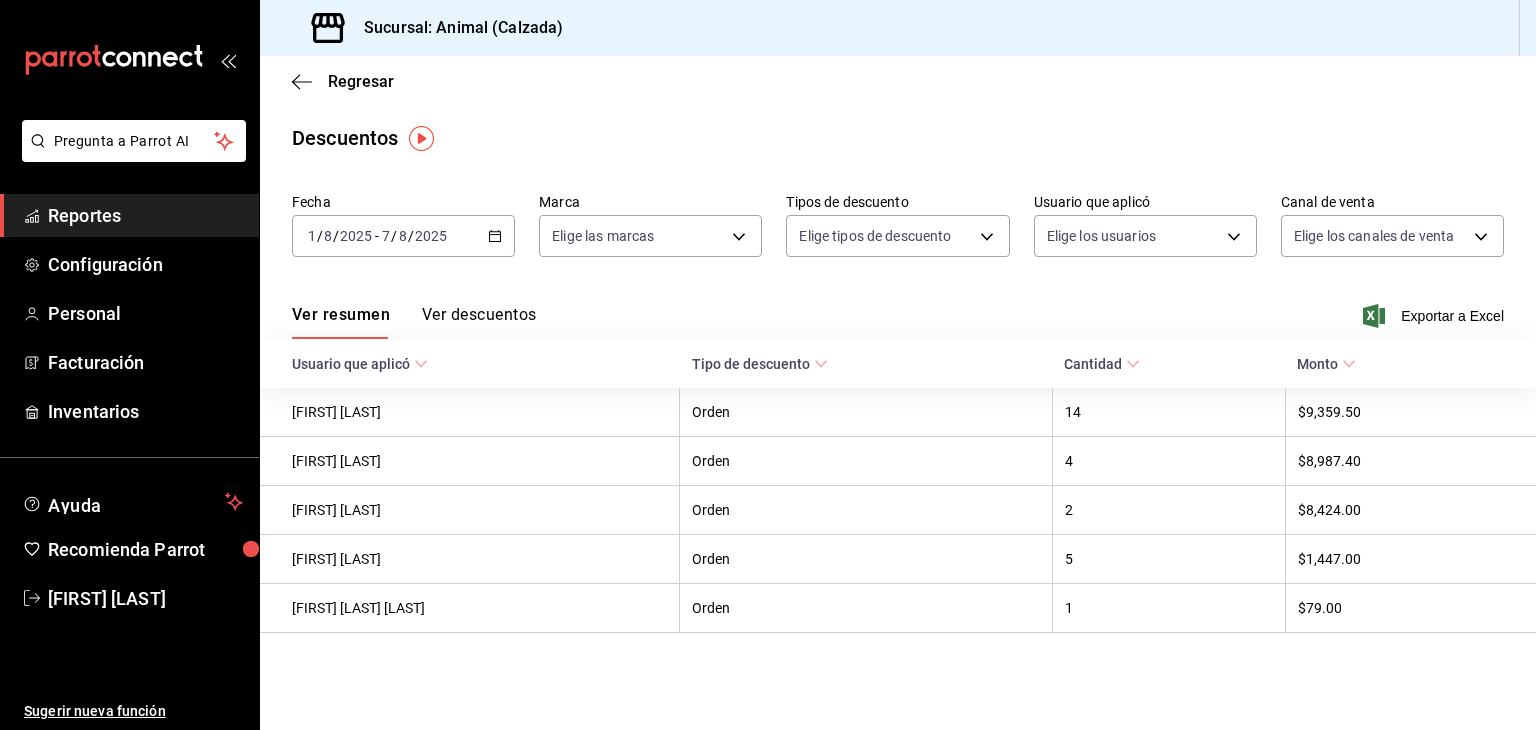 click on "Regresar" at bounding box center (898, 81) 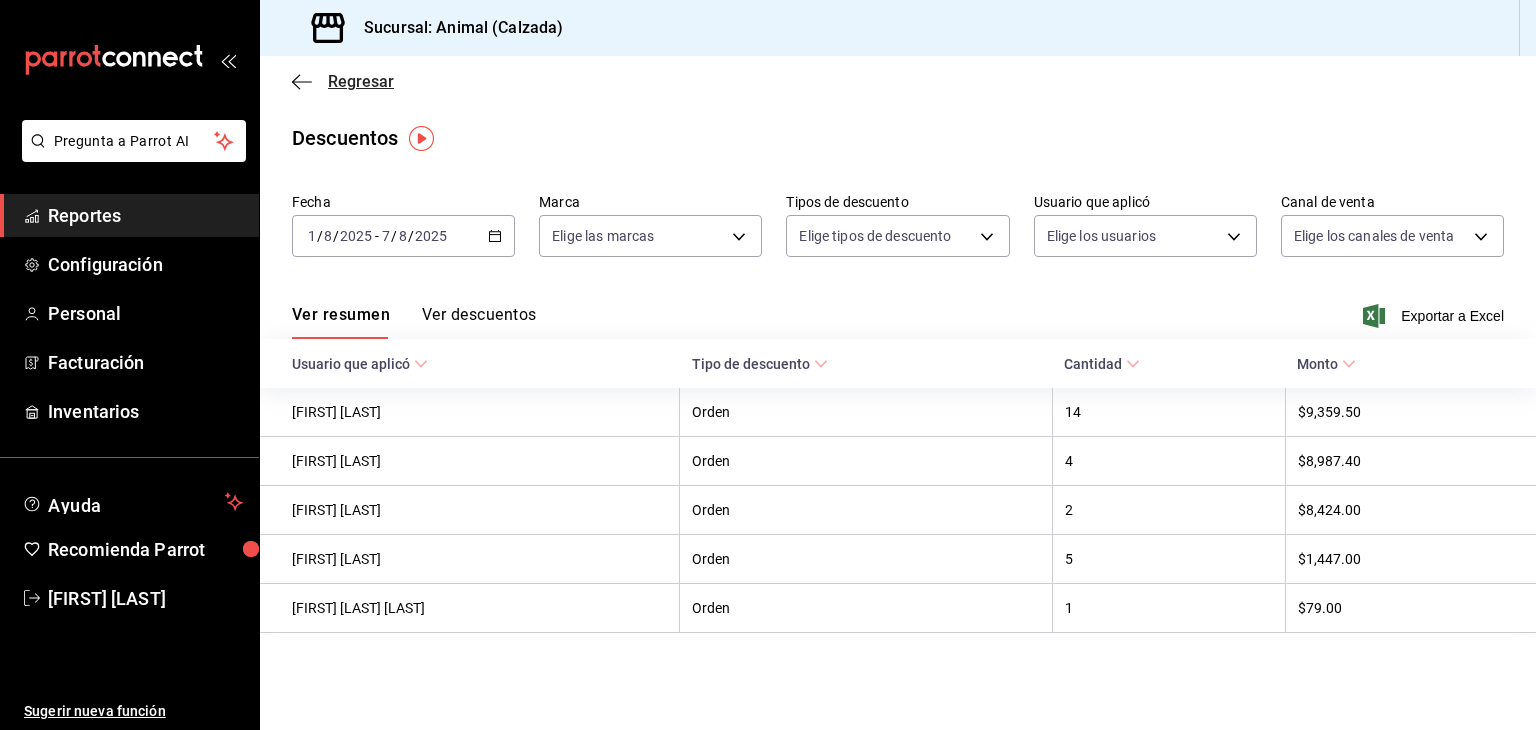 click on "Regresar" at bounding box center (343, 81) 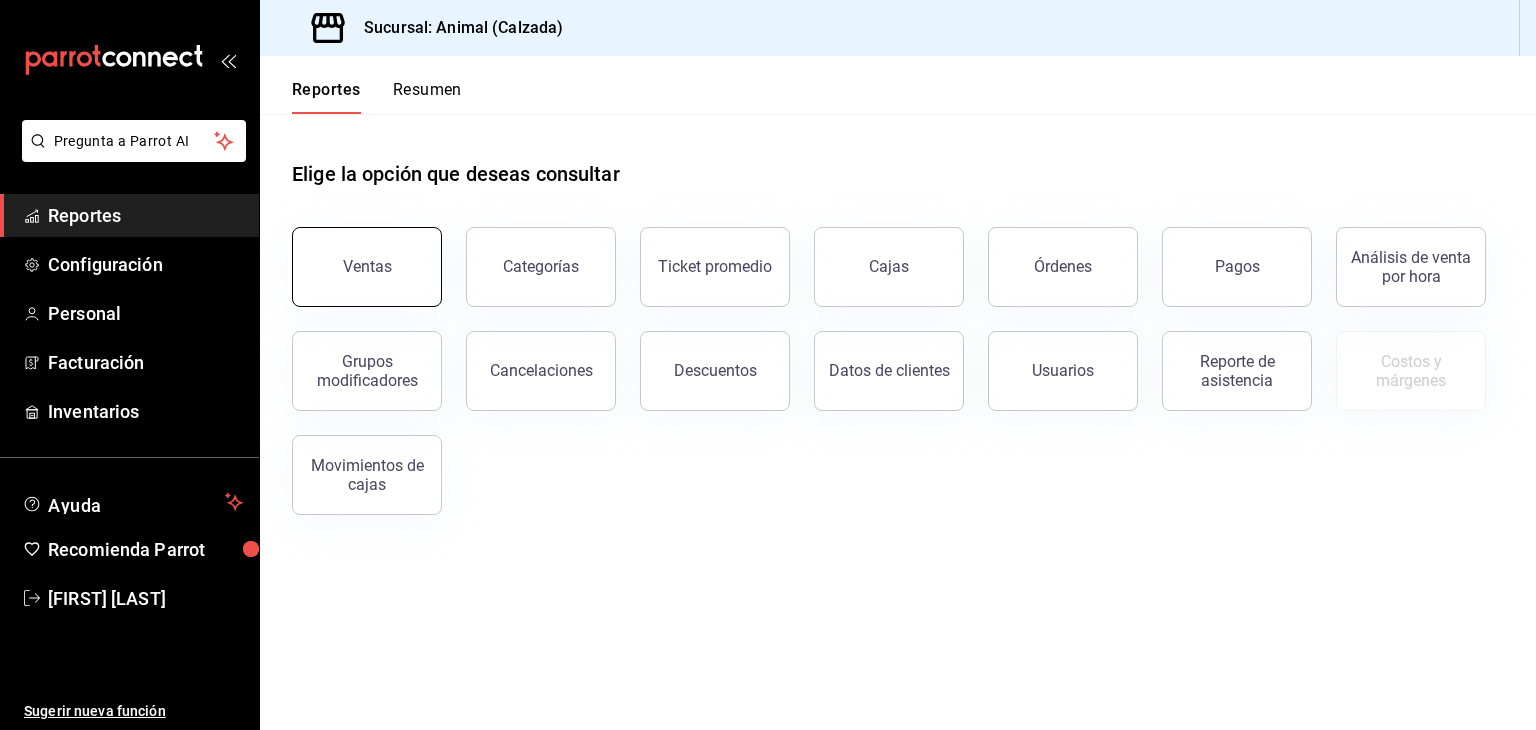 click on "Ventas" at bounding box center (367, 267) 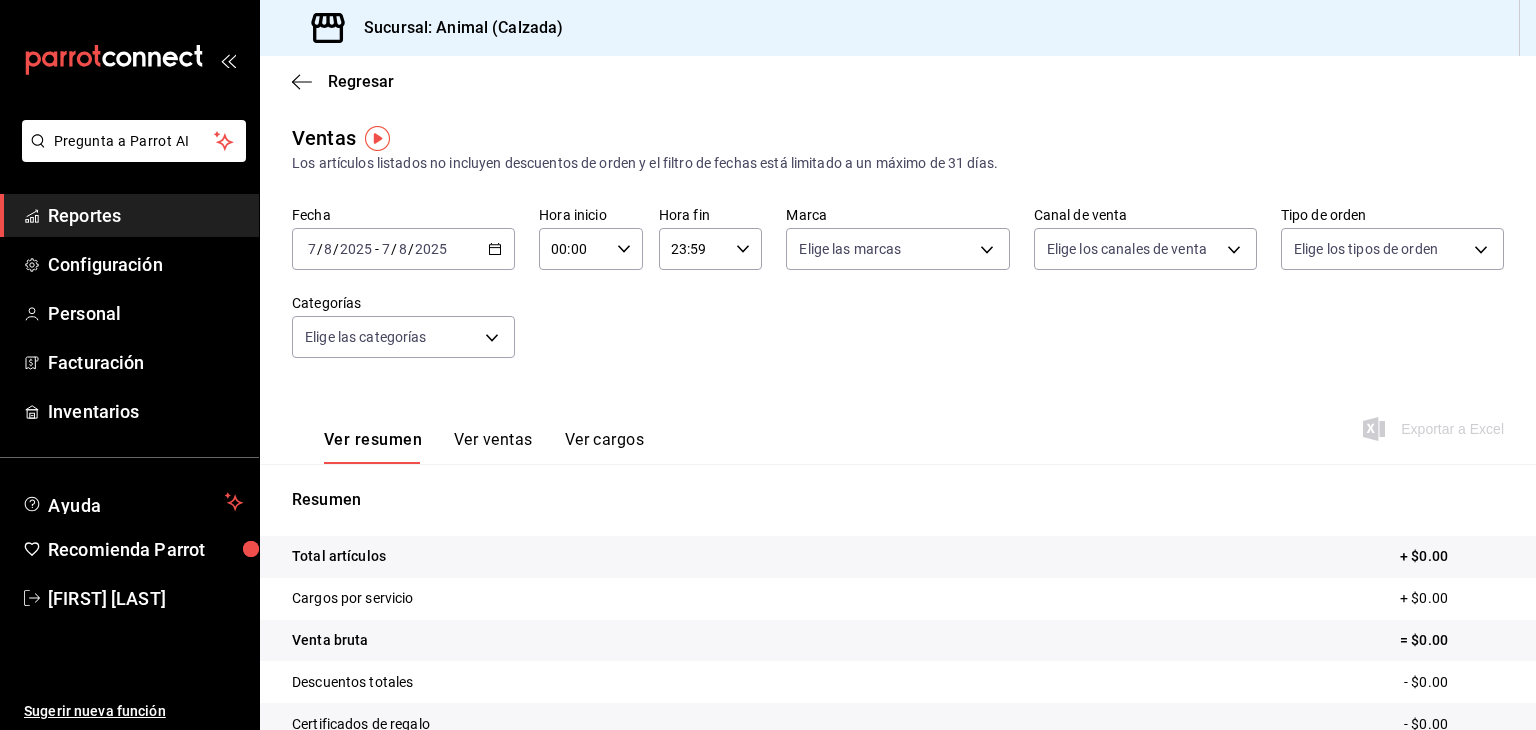 click on "2025-08-07 7 / 8 / 2025 - 2025-08-07 7 / 8 / 2025" at bounding box center [403, 249] 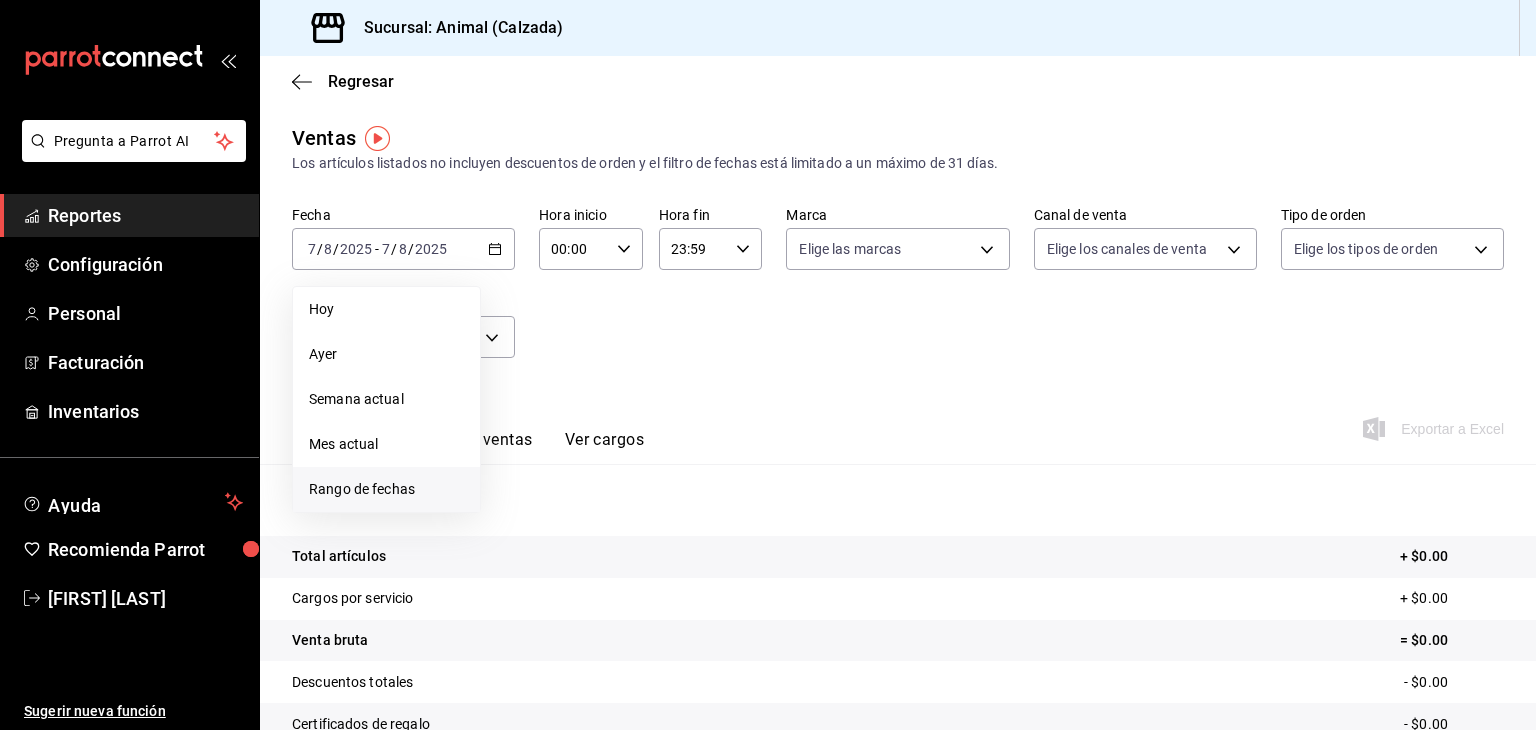 click on "Rango de fechas" at bounding box center [386, 489] 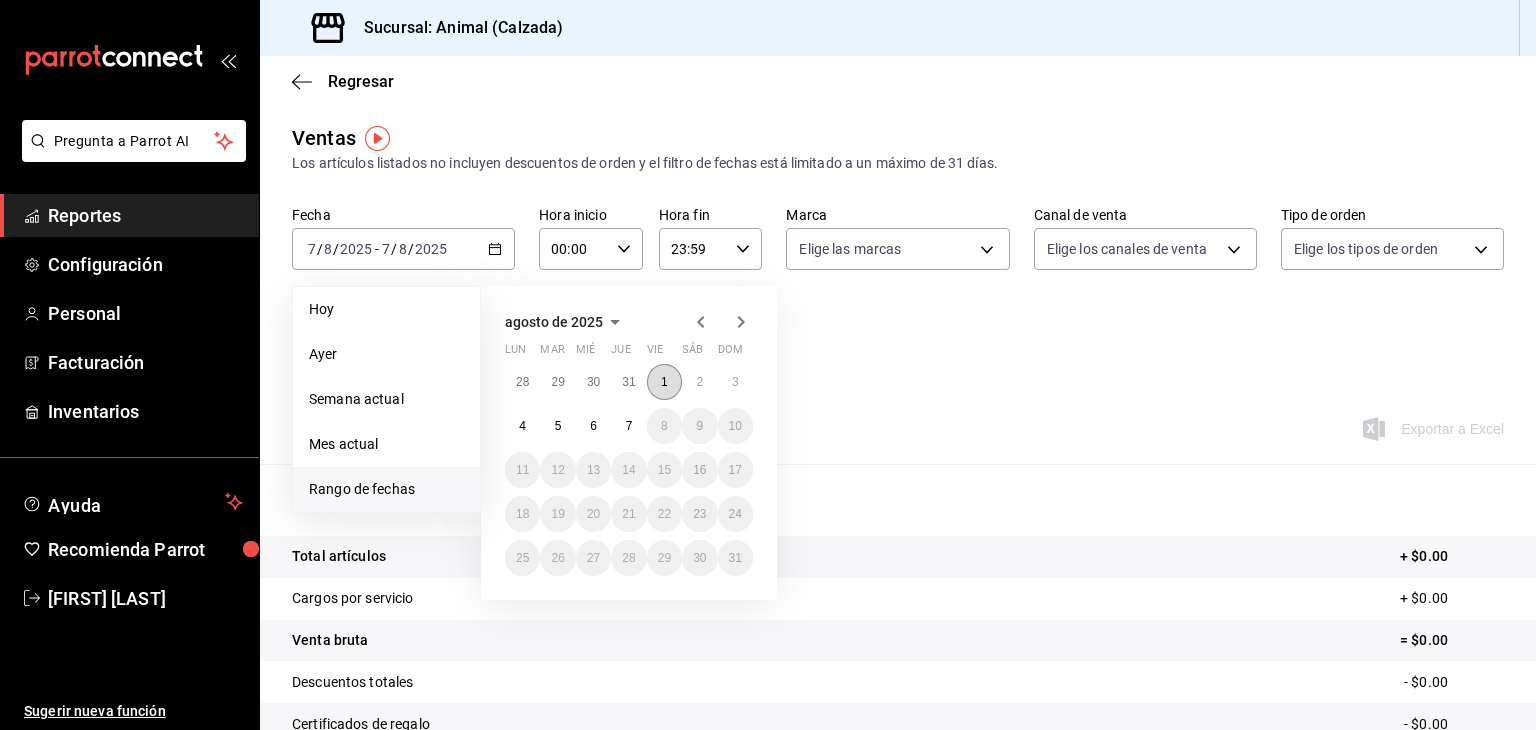 click on "1" at bounding box center (664, 382) 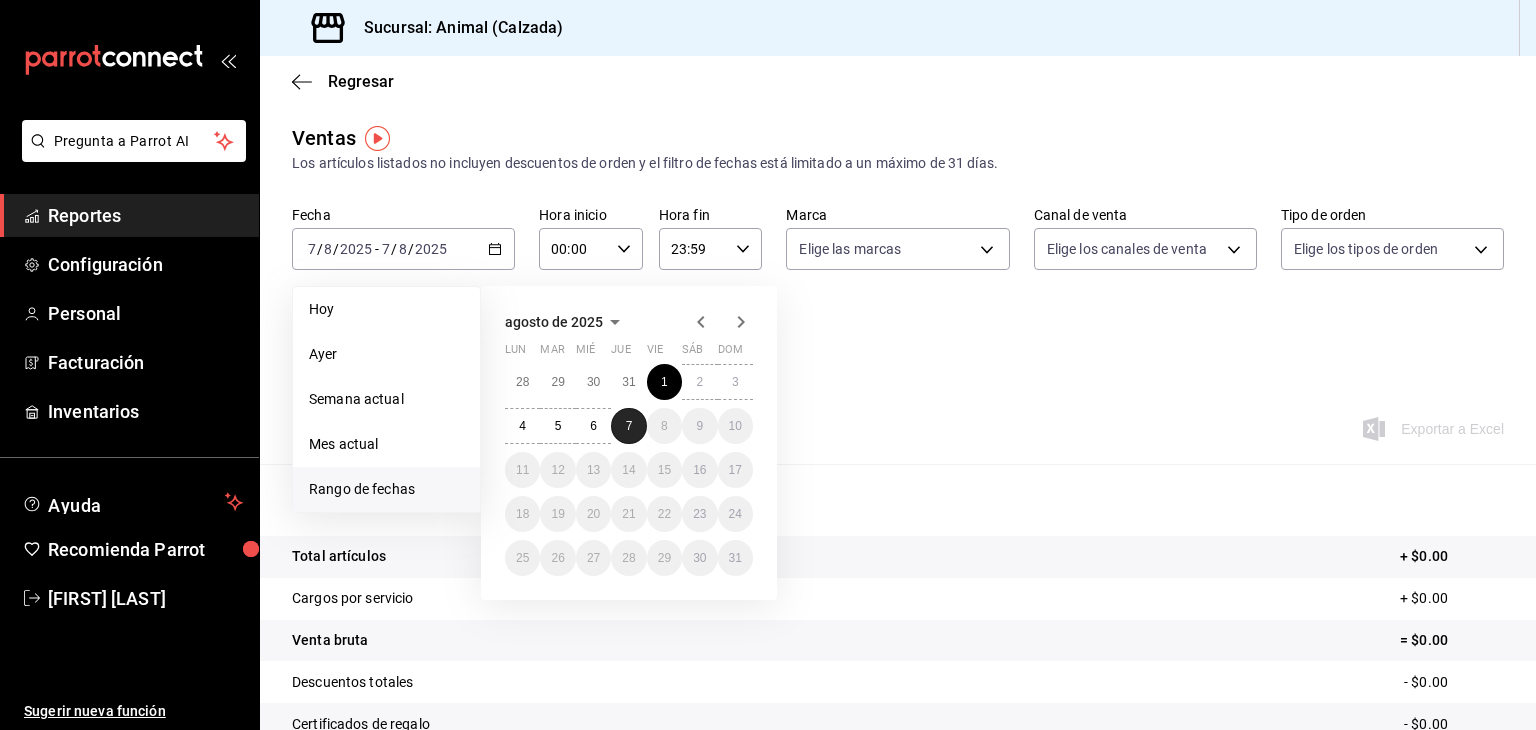 click on "7" at bounding box center [628, 426] 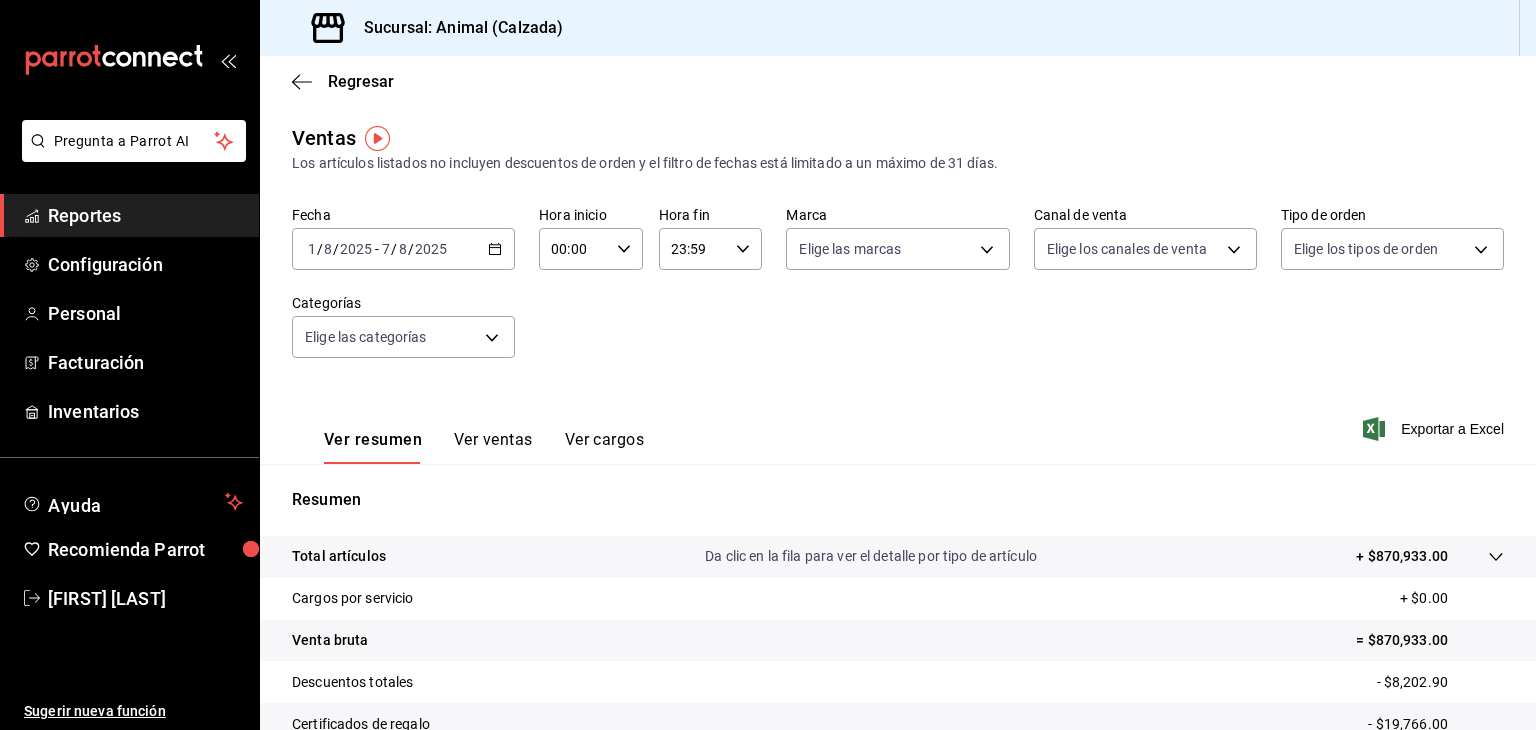 click on "00:00" at bounding box center (574, 249) 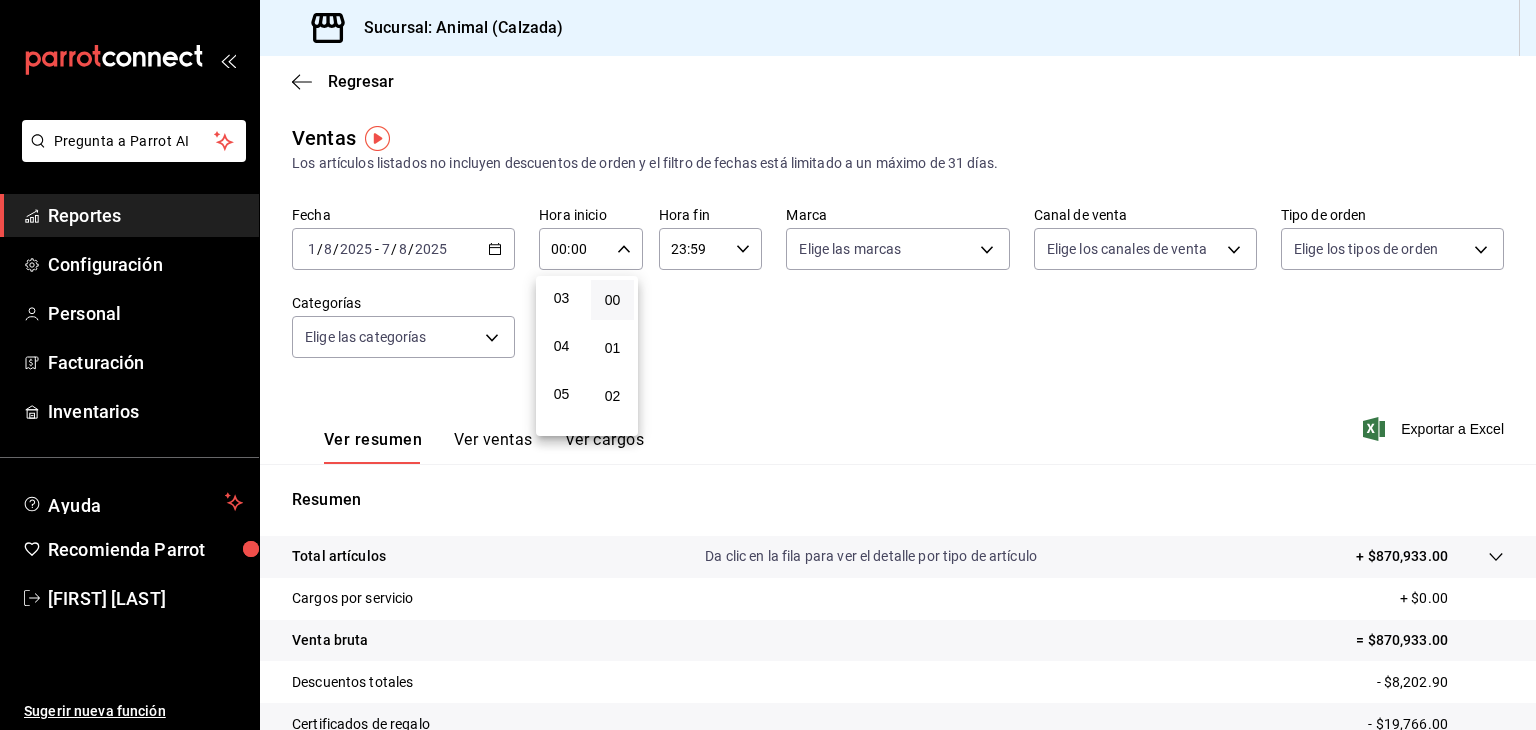 scroll, scrollTop: 150, scrollLeft: 0, axis: vertical 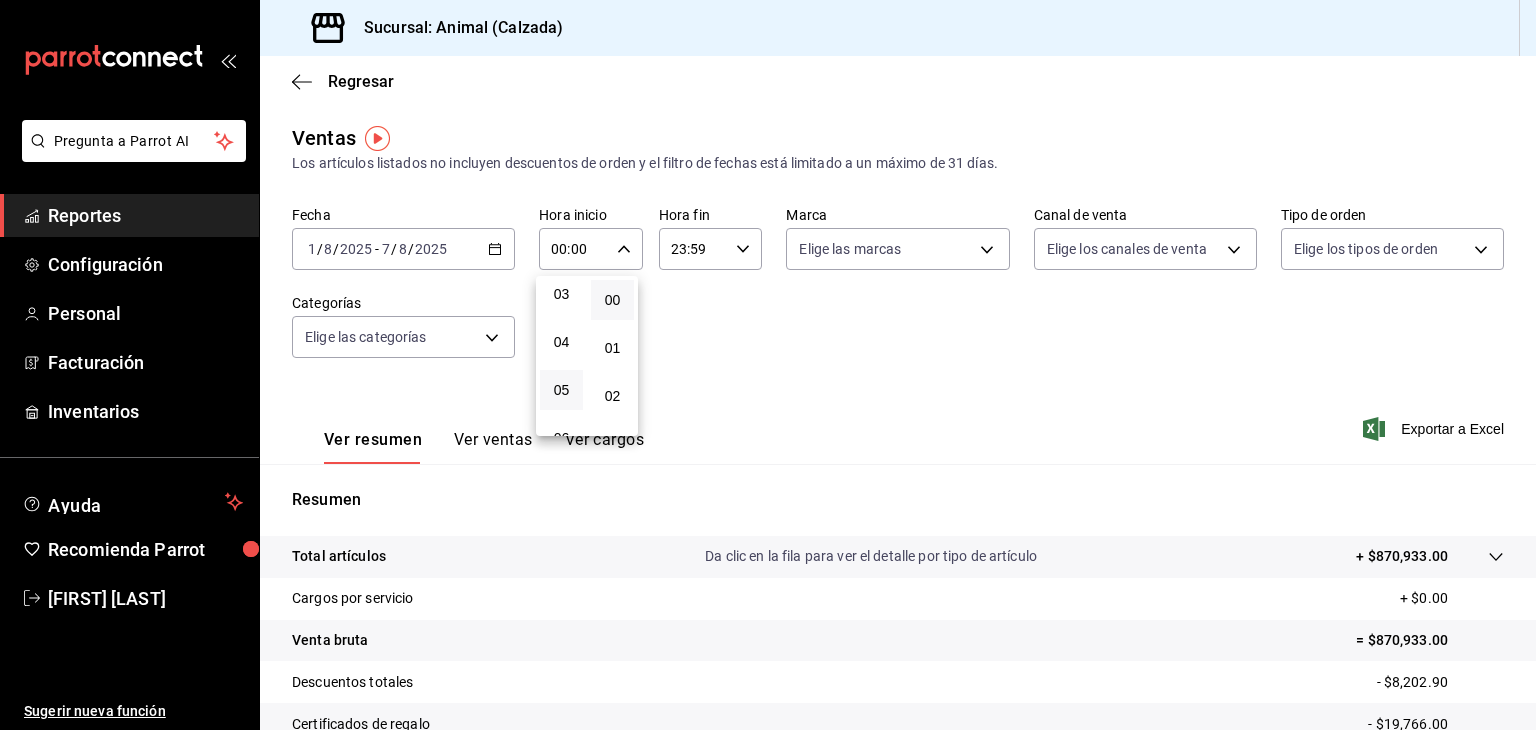 click on "05" at bounding box center [561, 390] 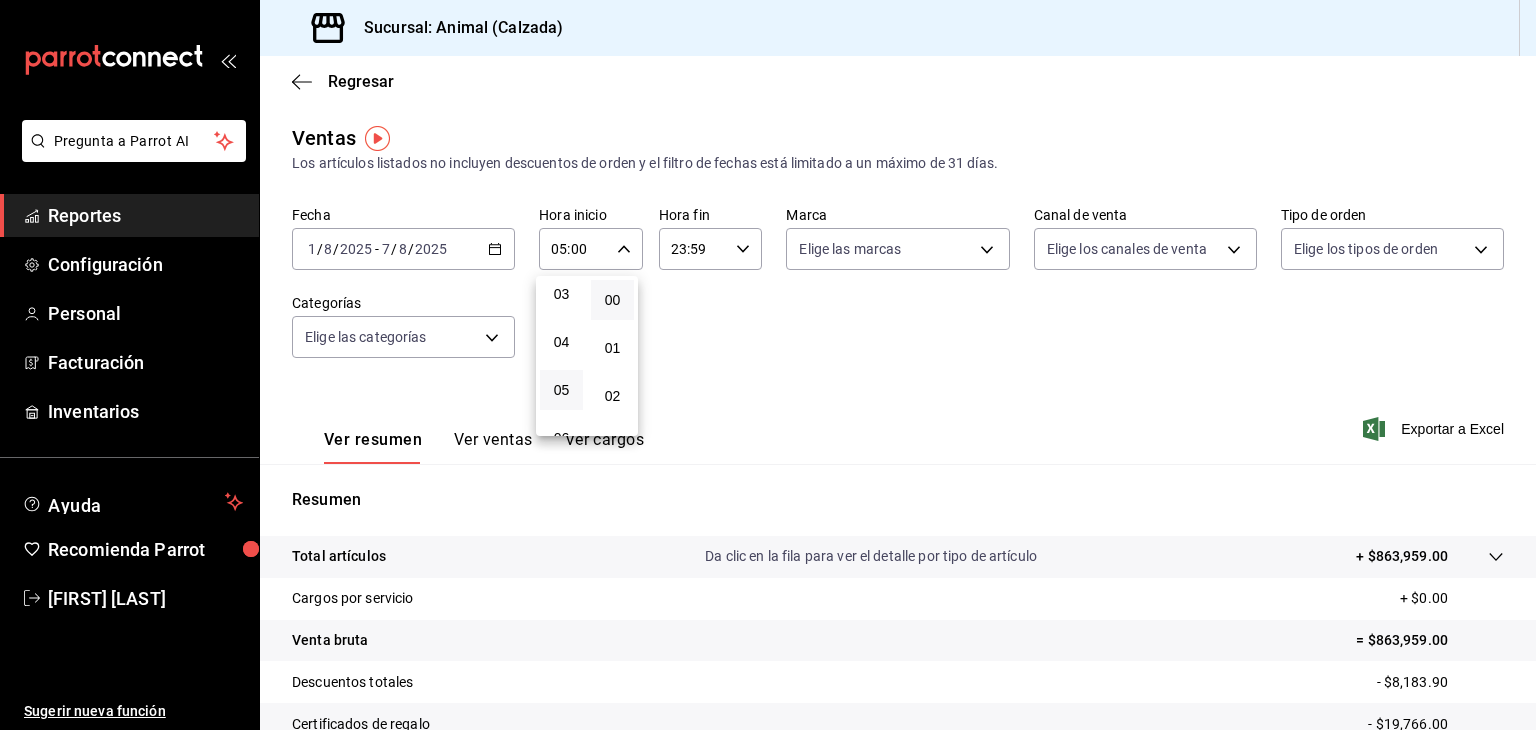 click at bounding box center (768, 365) 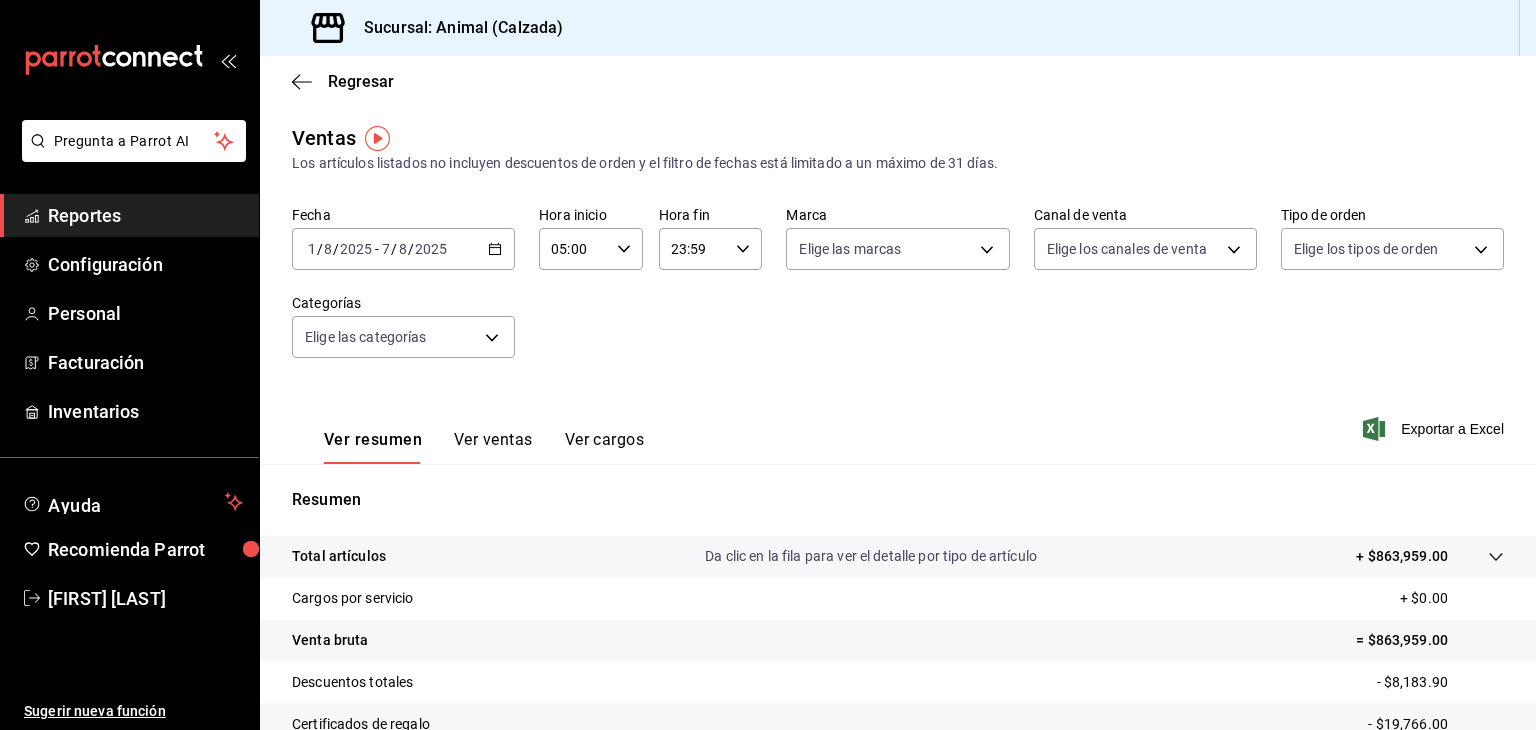 click 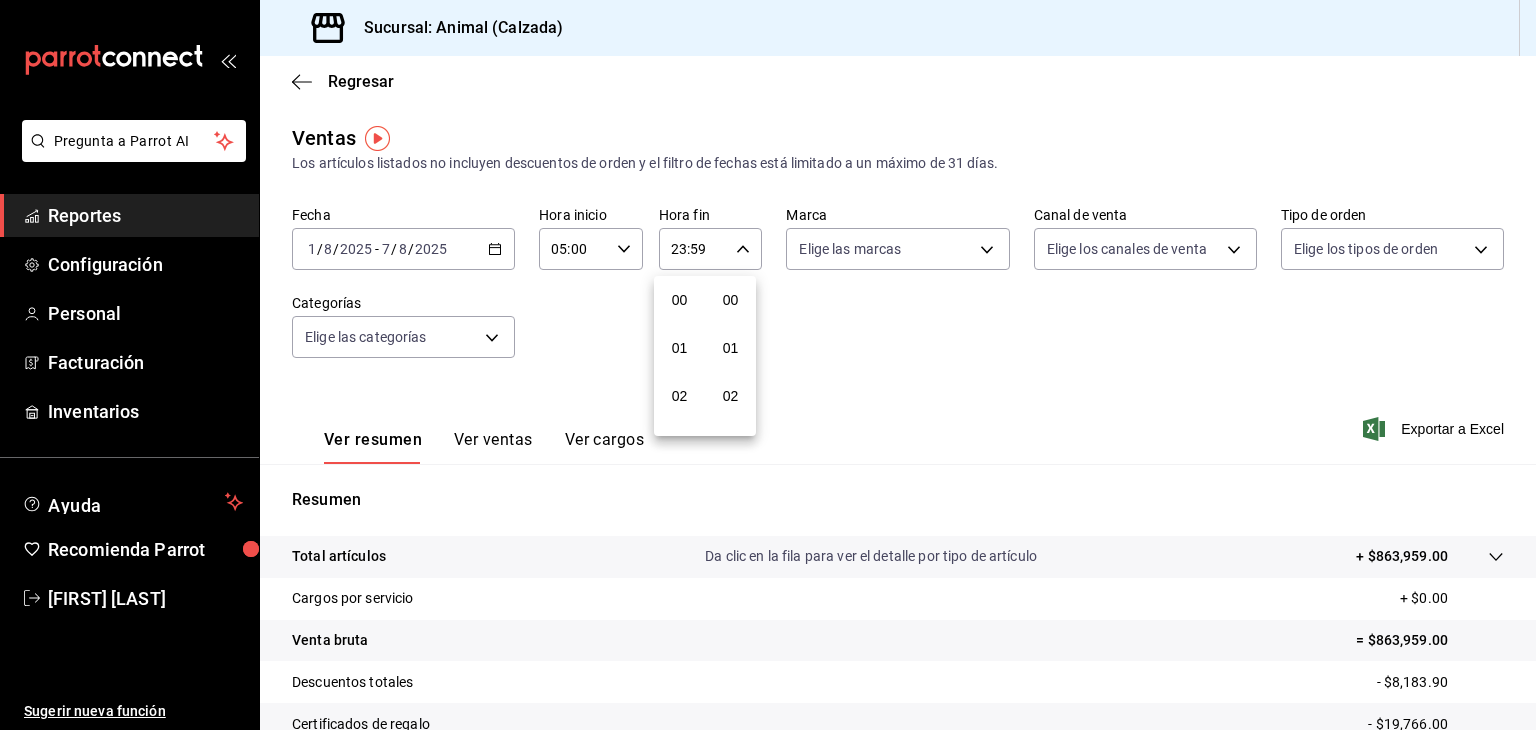 scroll, scrollTop: 1011, scrollLeft: 0, axis: vertical 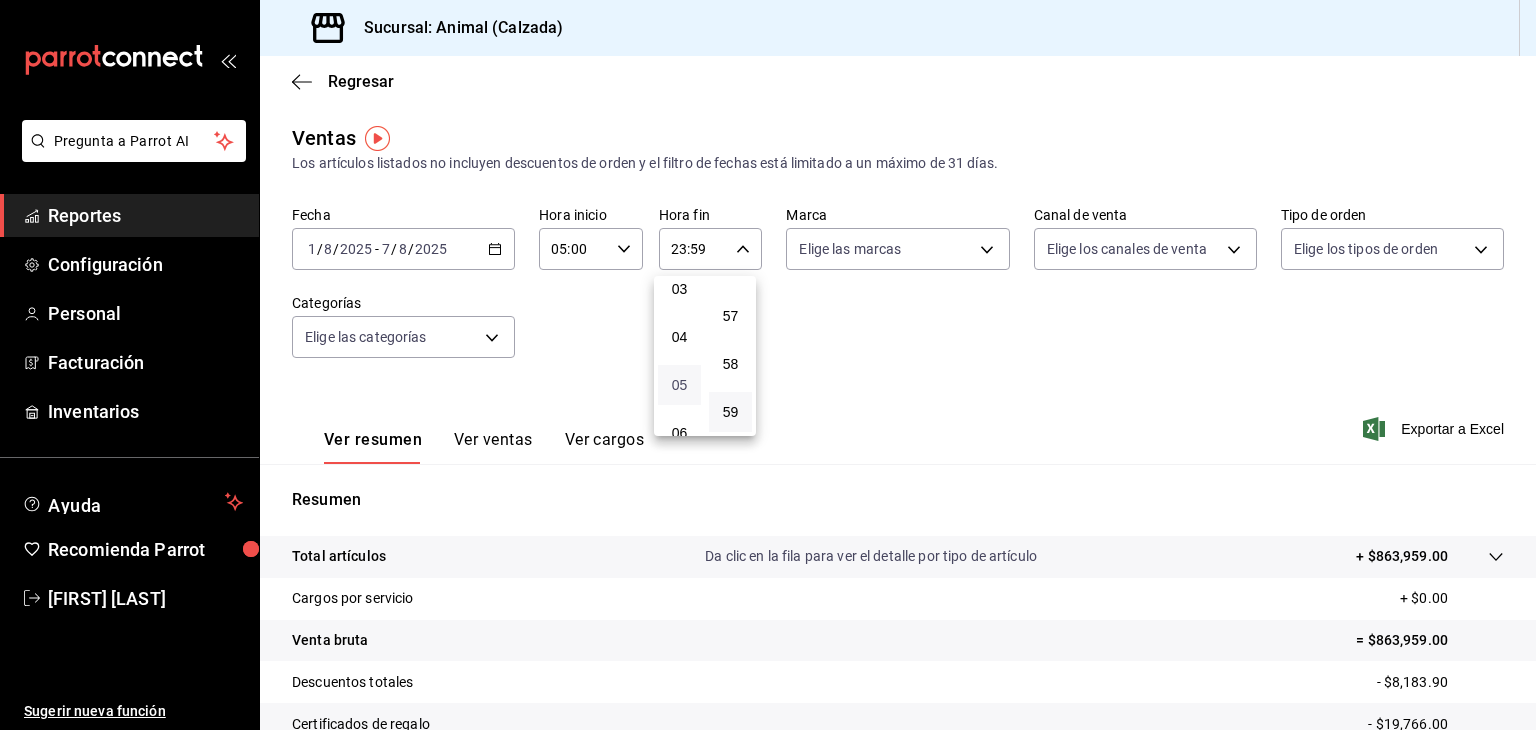 click on "05" at bounding box center [679, 385] 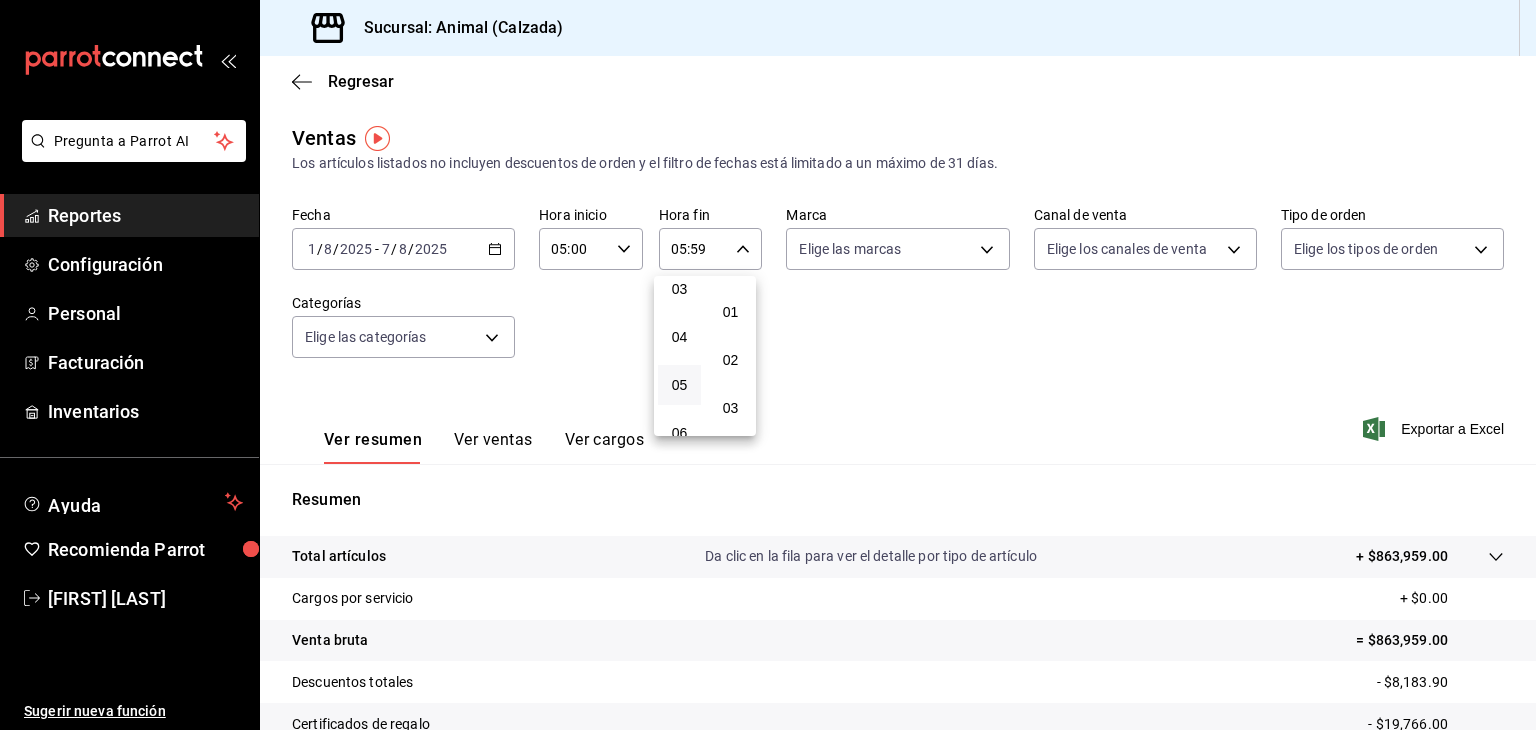 scroll, scrollTop: 138, scrollLeft: 0, axis: vertical 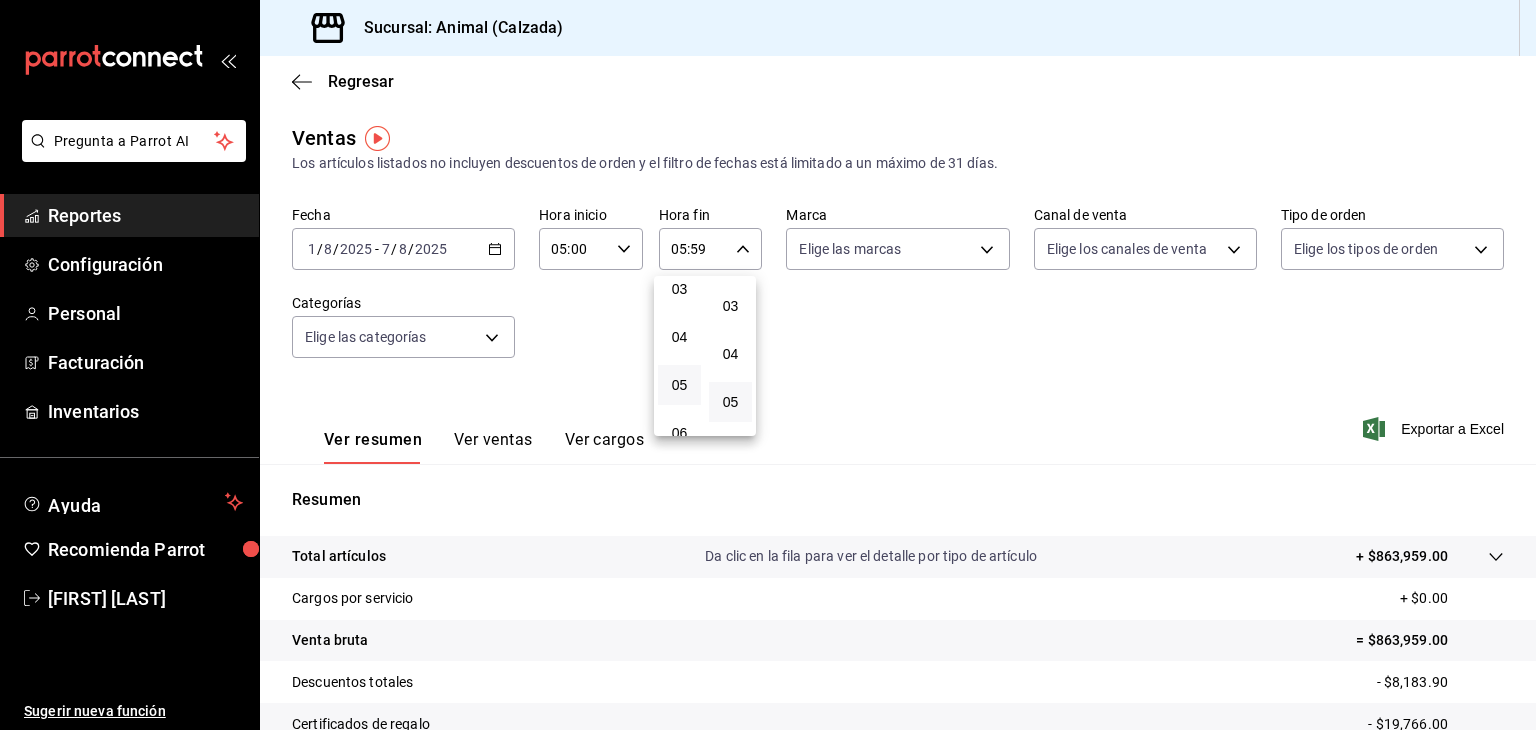 click on "05" at bounding box center (730, 402) 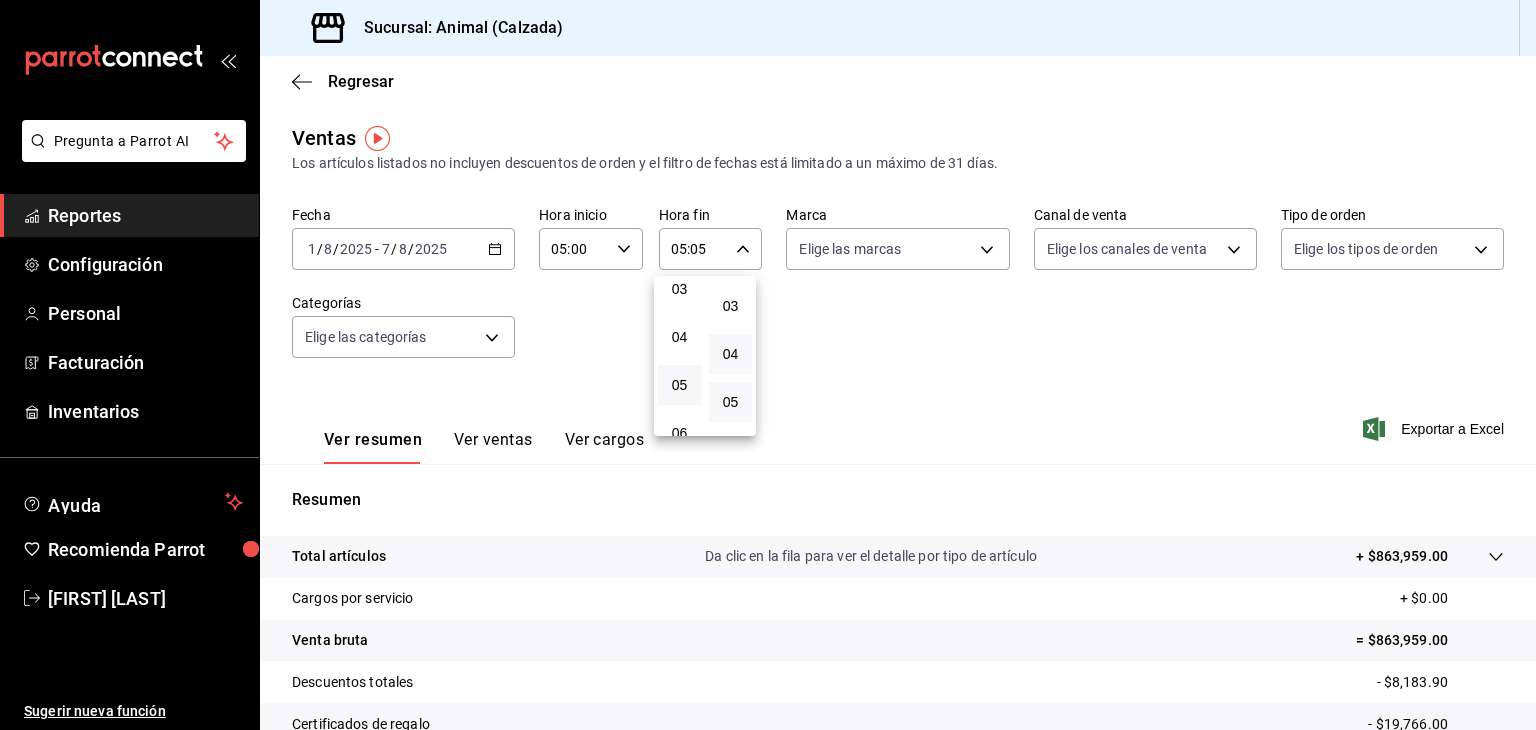 scroll, scrollTop: 0, scrollLeft: 0, axis: both 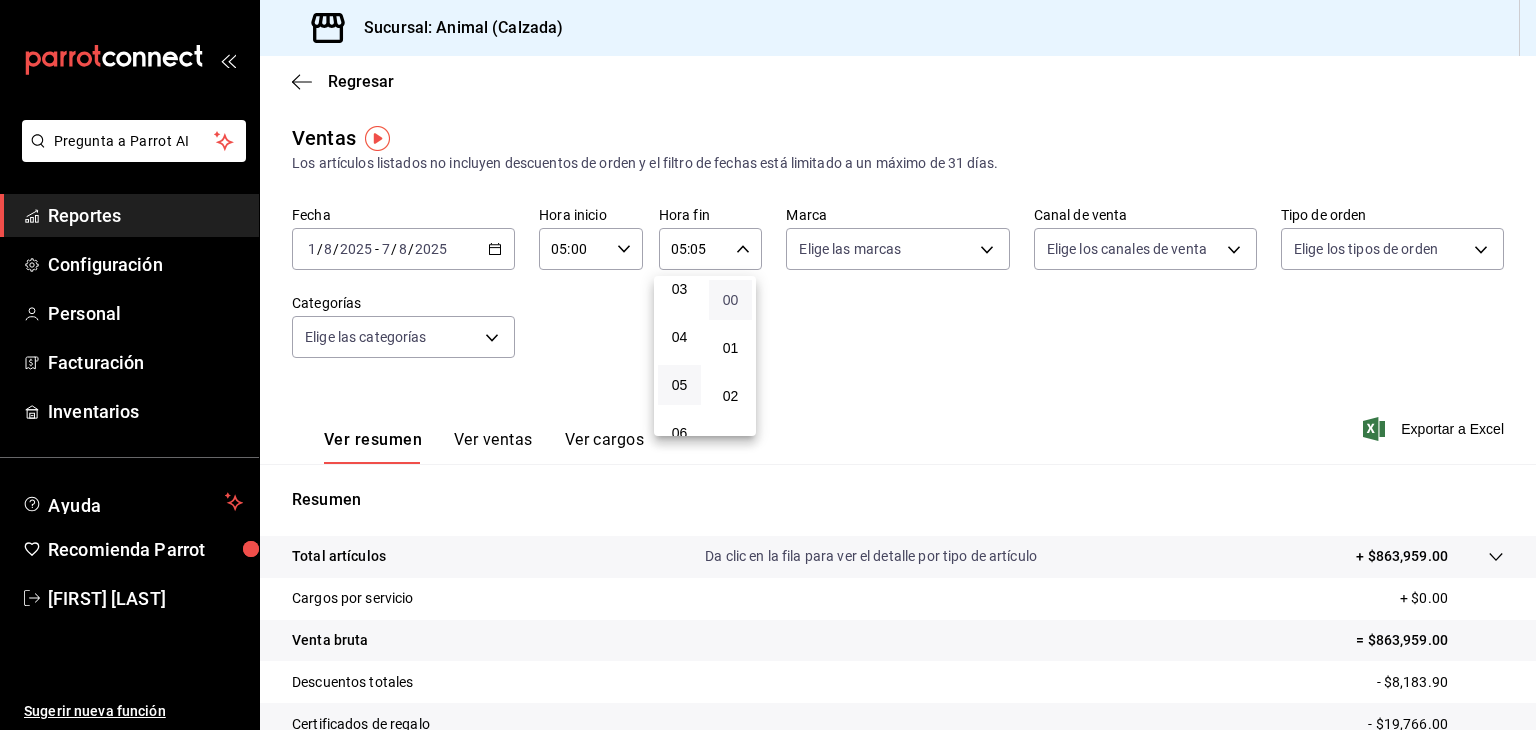 click on "00" at bounding box center (730, 300) 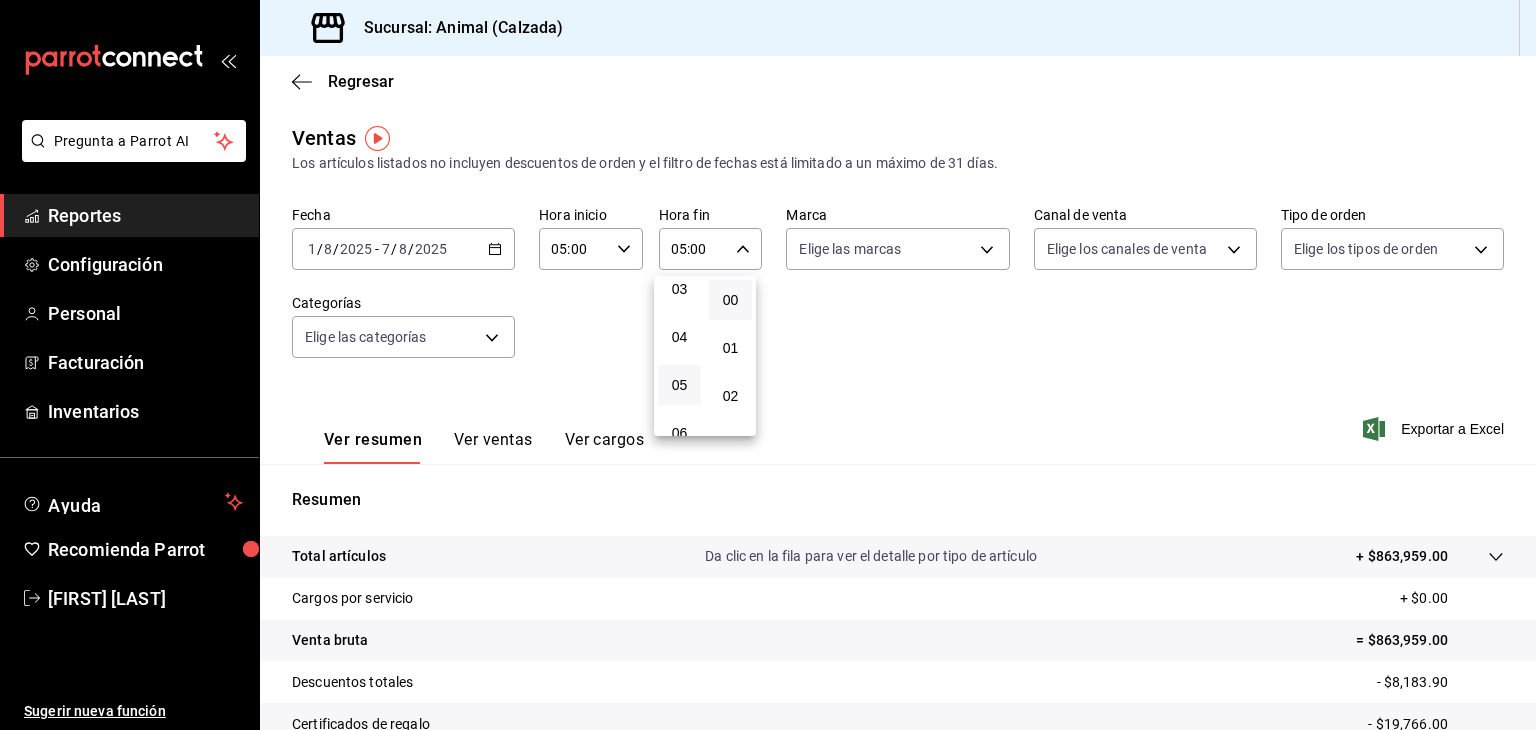 click at bounding box center [768, 365] 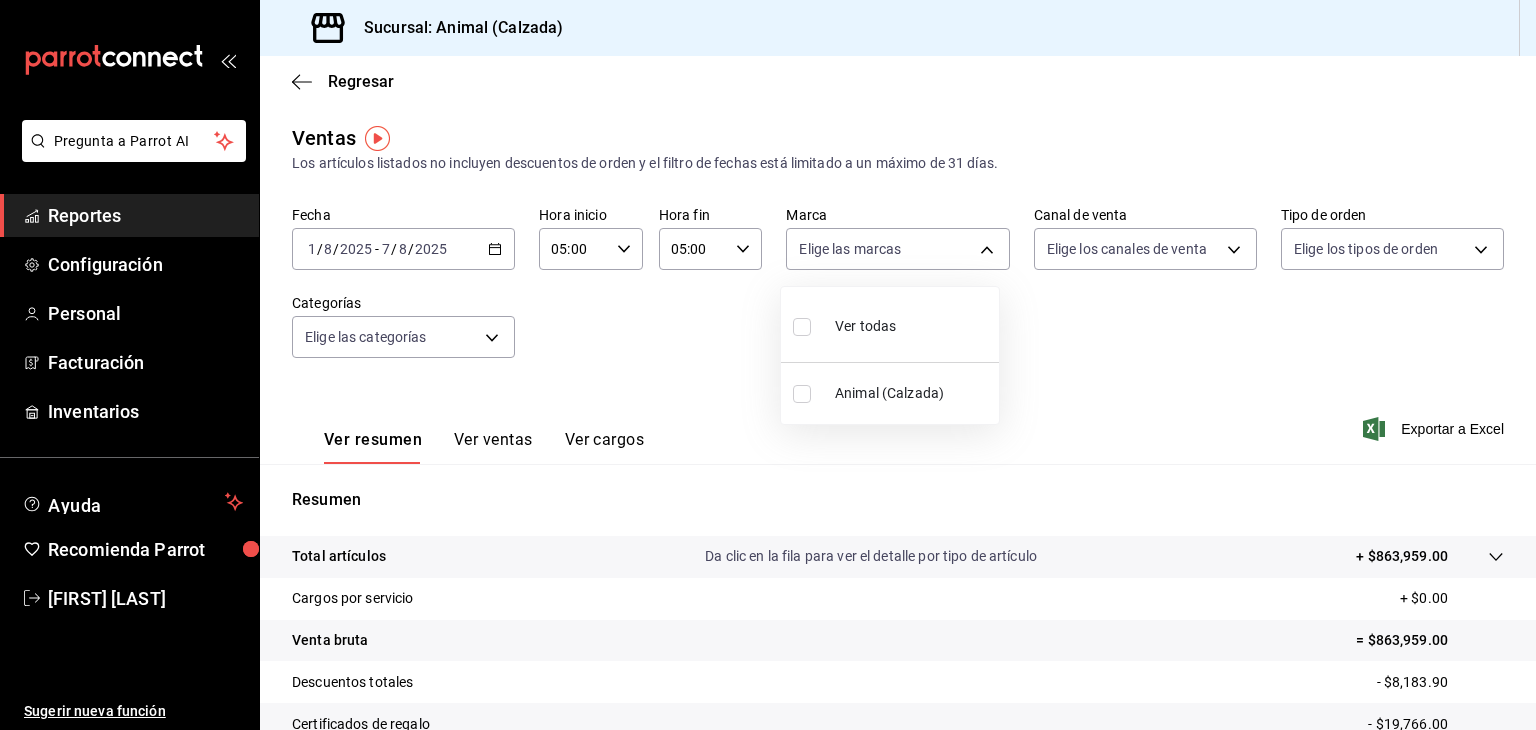 click on "Pregunta a Parrot AI Reportes   Configuración   Personal   Facturación   Inventarios   Ayuda Recomienda Parrot   [FIRST] [LAST]   Sugerir nueva función   Sucursal: Animal (Calzada) Regresar Ventas Los artículos listados no incluyen descuentos de orden y el filtro de fechas está limitado a un máximo de 31 días. Fecha 2025-08-01 1 / 8 / 2025 - 2025-08-07 7 / 8 / 2025 Hora inicio 05:00 Hora inicio Hora fin 05:00 Hora fin Marca Elige las marcas Canal de venta Elige los canales de venta Tipo de orden Elige los tipos de orden Categorías Elige las categorías Ver resumen Ver ventas Ver cargos Exportar a Excel Resumen Total artículos Da clic en la fila para ver el detalle por tipo de artículo + $863,959.00 Cargos por servicio + $0.00 Venta bruta = $863,959.00 Descuentos totales - $8,183.90 Certificados de regalo - $19,766.00 Venta total = $836,009.10 Impuestos - $115,311.60 Venta neta = $720,697.50 Pregunta a Parrot AI Reportes   Configuración   Personal   Facturación   Inventarios   Ayuda       Ver todas" at bounding box center [768, 365] 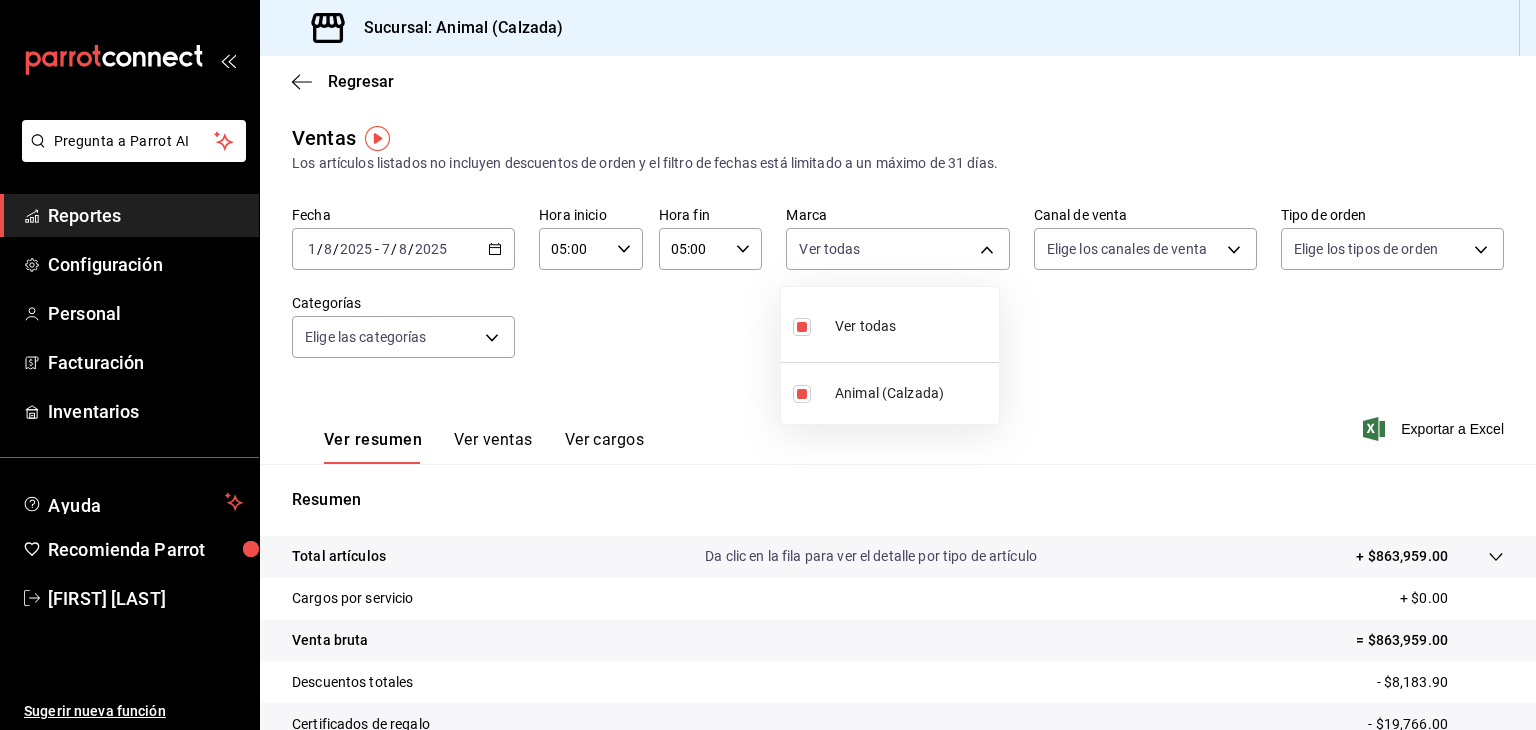 click at bounding box center [768, 365] 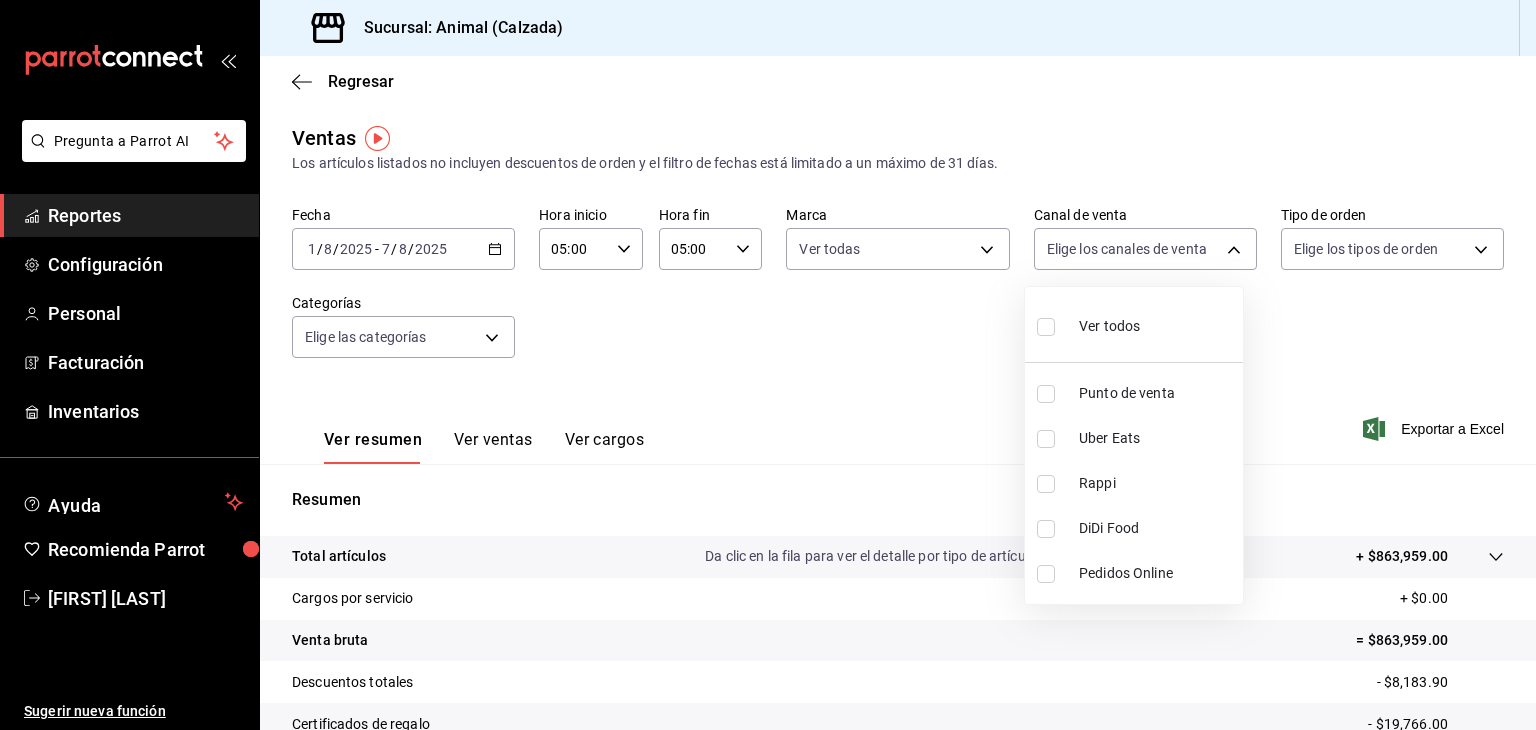 click on "Pregunta a Parrot AI Reportes   Configuración   Personal   Facturación   Inventarios   Ayuda Recomienda Parrot   [FIRST] [LAST]   Sugerir nueva función   Sucursal: Animal (Calzada) Regresar Ventas Los artículos listados no incluyen descuentos de orden y el filtro de fechas está limitado a un máximo de 31 días. Fecha 2025-08-01 1 / 8 / 2025 - 2025-08-07 7 / 8 / 2025 Hora inicio 05:00 Hora inicio Hora fin 05:00 Hora fin Marca Ver todas e26472f3-9262-489d-bcba-4c6b034529c7 Canal de venta Elige los canales de venta Tipo de orden Elige los tipos de orden Categorías Elige las categorías Ver resumen Ver ventas Ver cargos Exportar a Excel Resumen Total artículos Da clic en la fila para ver el detalle por tipo de artículo + $863,959.00 Cargos por servicio + $0.00 Venta bruta = $863,959.00 Descuentos totales - $8,183.90 Certificados de regalo - $19,766.00 Venta total = $836,009.10 Impuestos - $115,311.60 Venta neta = $720,697.50 Pregunta a Parrot AI Reportes   Configuración   Personal   Facturación" at bounding box center (768, 365) 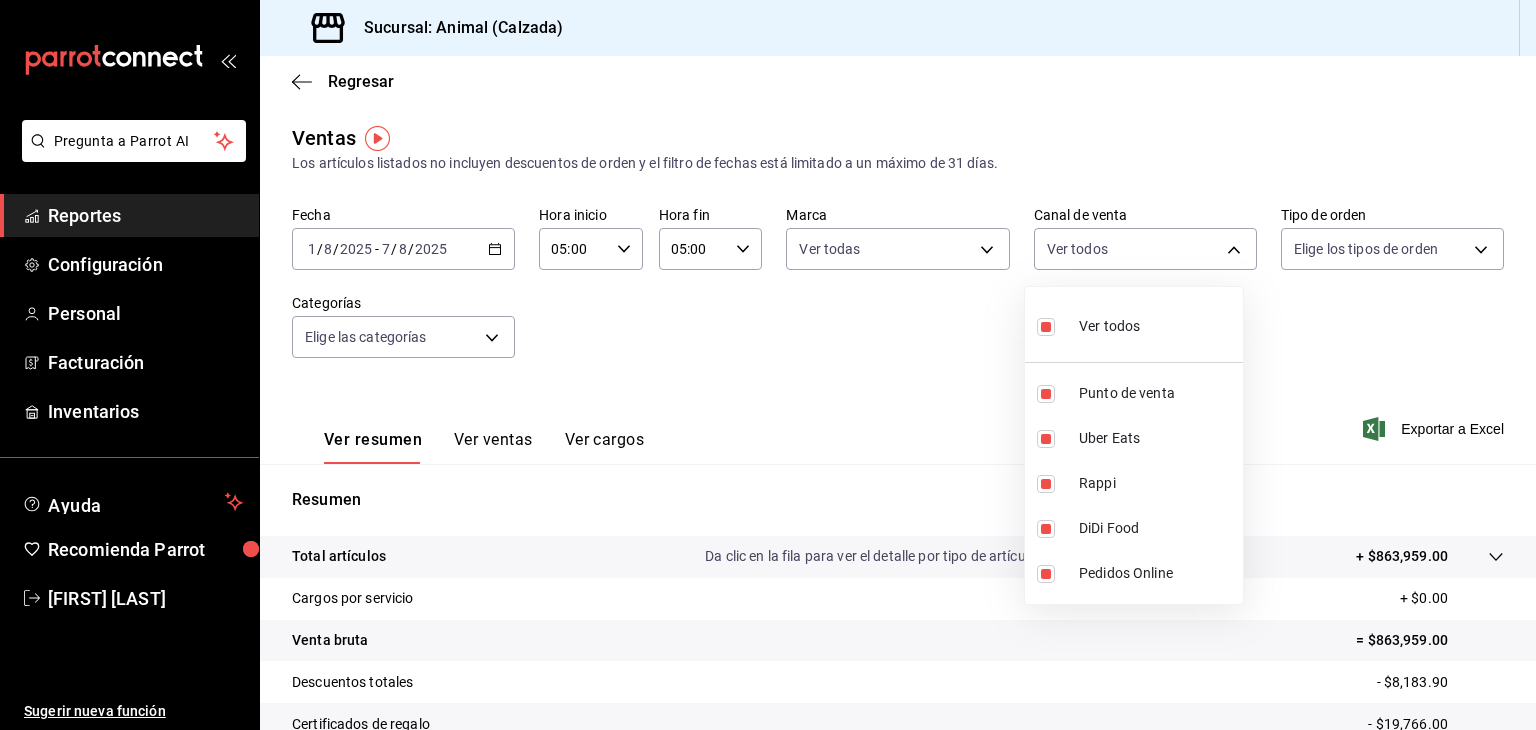 click at bounding box center (768, 365) 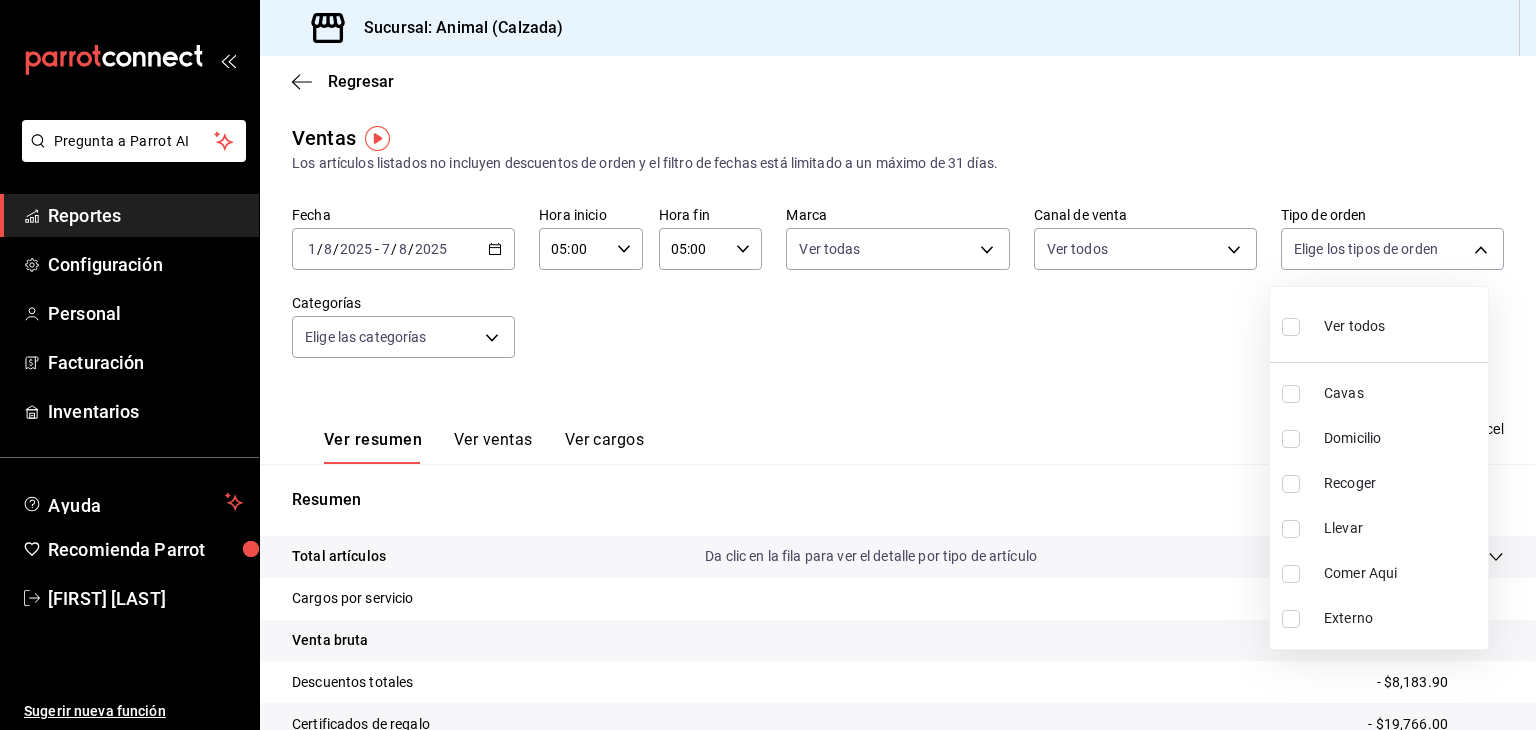 click on "Pregunta a Parrot AI Reportes   Configuración   Personal   Facturación   Inventarios   Ayuda Recomienda Parrot   [FIRST] [LAST]   Sugerir nueva función   Sucursal: Animal (Calzada) Regresar Ventas Los artículos listados no incluyen descuentos de orden y el filtro de fechas está limitado a un máximo de 31 días. Fecha 2025-08-01 1 / 8 / 2025 - 2025-08-07 7 / 8 / 2025 Hora inicio 05:00 Hora inicio Hora fin 05:00 Hora fin Marca Ver todas e26472f3-9262-489d-bcba-4c6b034529c7 Canal de venta Ver todos PARROT,UBER_EATS,RAPPI,DIDI_FOOD,ONLINE Tipo de orden Elige los tipos de orden Categorías Elige las categorías Ver resumen Ver ventas Ver cargos Exportar a Excel Resumen Total artículos Da clic en la fila para ver el detalle por tipo de artículo + $863,959.00 Cargos por servicio + $0.00 Venta bruta = $863,959.00 Descuentos totales - $8,183.90 Certificados de regalo - $19,766.00 Venta total = $836,009.10 Impuestos - $115,311.60 Venta neta = $720,697.50 Pregunta a Parrot AI Reportes   Configuración   Personal" at bounding box center [768, 365] 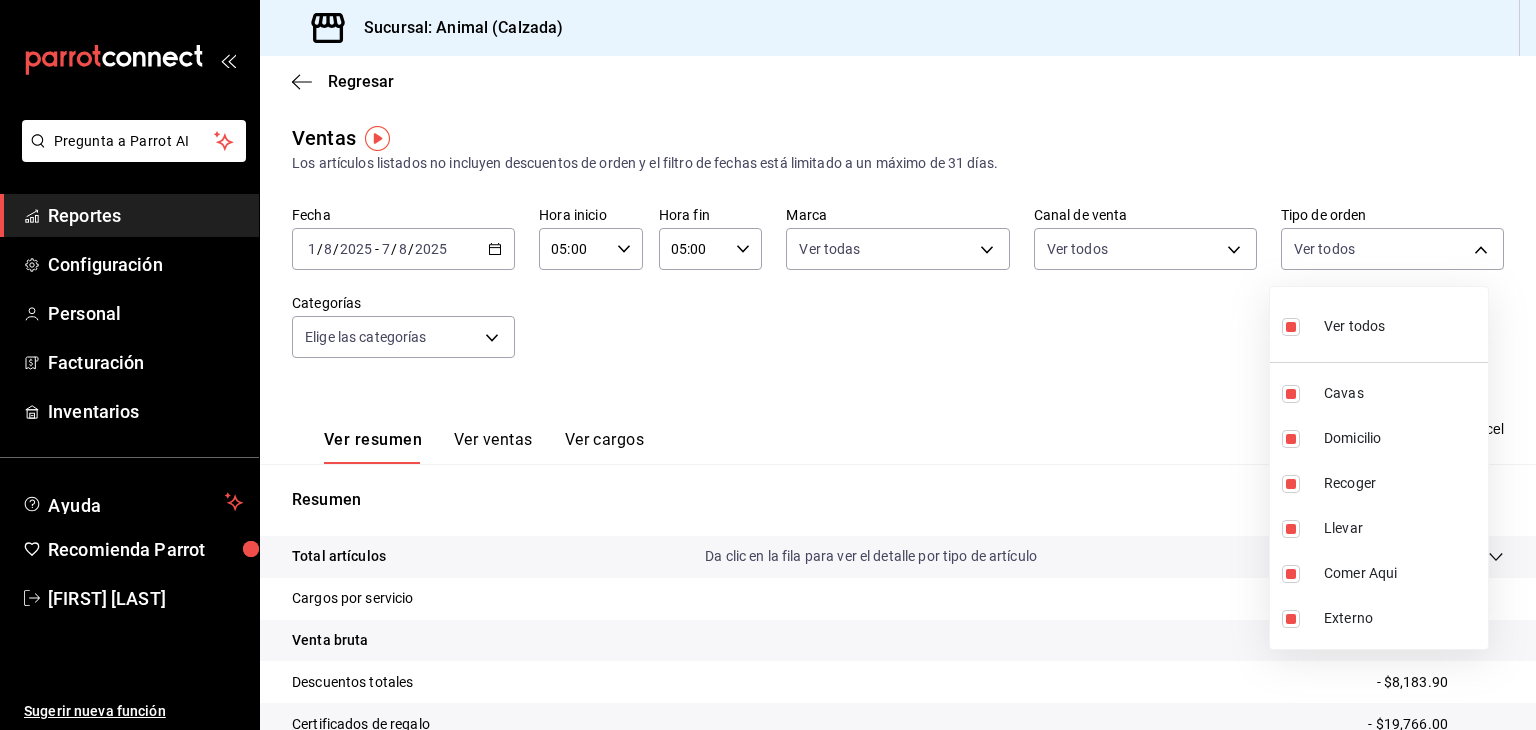 click at bounding box center (768, 365) 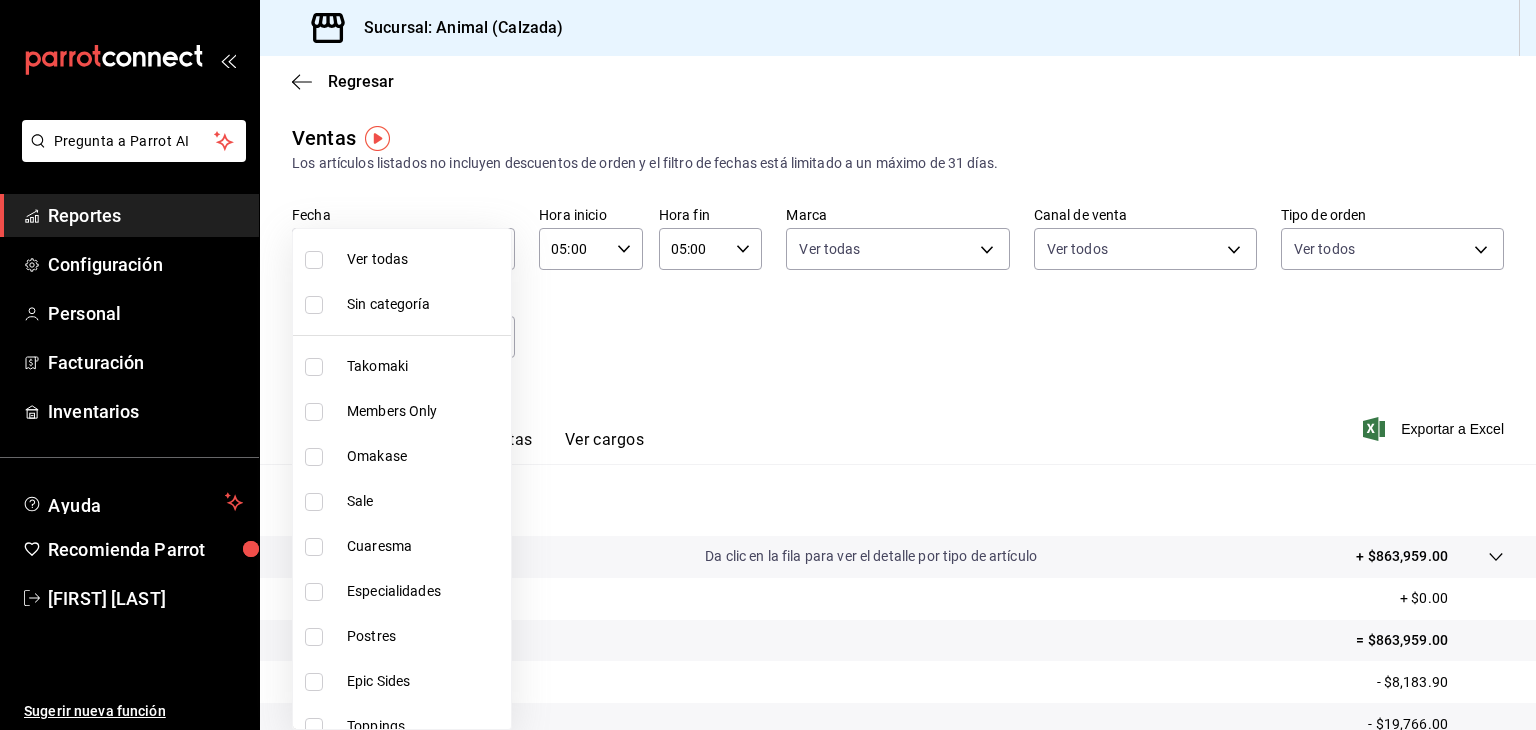 click on "Pregunta a Parrot AI Reportes   Configuración   Personal   Facturación   Inventarios   Ayuda Recomienda Parrot   [FIRST] [LAST]   Sugerir nueva función   Sucursal: Animal (Calzada) Regresar Ventas Los artículos listados no incluyen descuentos de orden y el filtro de fechas está limitado a un máximo de 31 días. Fecha 2025-08-01 1 / 8 / 2025 - 2025-08-07 7 / 8 / 2025 Hora inicio 05:00 Hora inicio Hora fin 05:00 Hora fin Marca Ver todas e26472f3-9262-489d-bcba-4c6b034529c7 Canal de venta Ver todos PARROT,UBER_EATS,RAPPI,DIDI_FOOD,ONLINE Tipo de orden Ver todas 588630d3-b511-4bba-a729-32472510037f,54b7ae00-ca47-4ec1-b7ff-55842c0a2b62,92293fd7-2d7b-430b-85d7-0dfe47b44eba,6237157c-a0f8-48ff-b796-8e4576b5f3c5,200a31bf-f5a3-4f69-a302-e0fd34b5ac63,EXTERNAL Categorías Elige las categorías Ver resumen Ver ventas Ver cargos Exportar a Excel Resumen Total artículos Da clic en la fila para ver el detalle por tipo de artículo + $863,959.00 Cargos por servicio + $0.00 Venta bruta = $863,959.00 Descuentos totales" at bounding box center (768, 365) 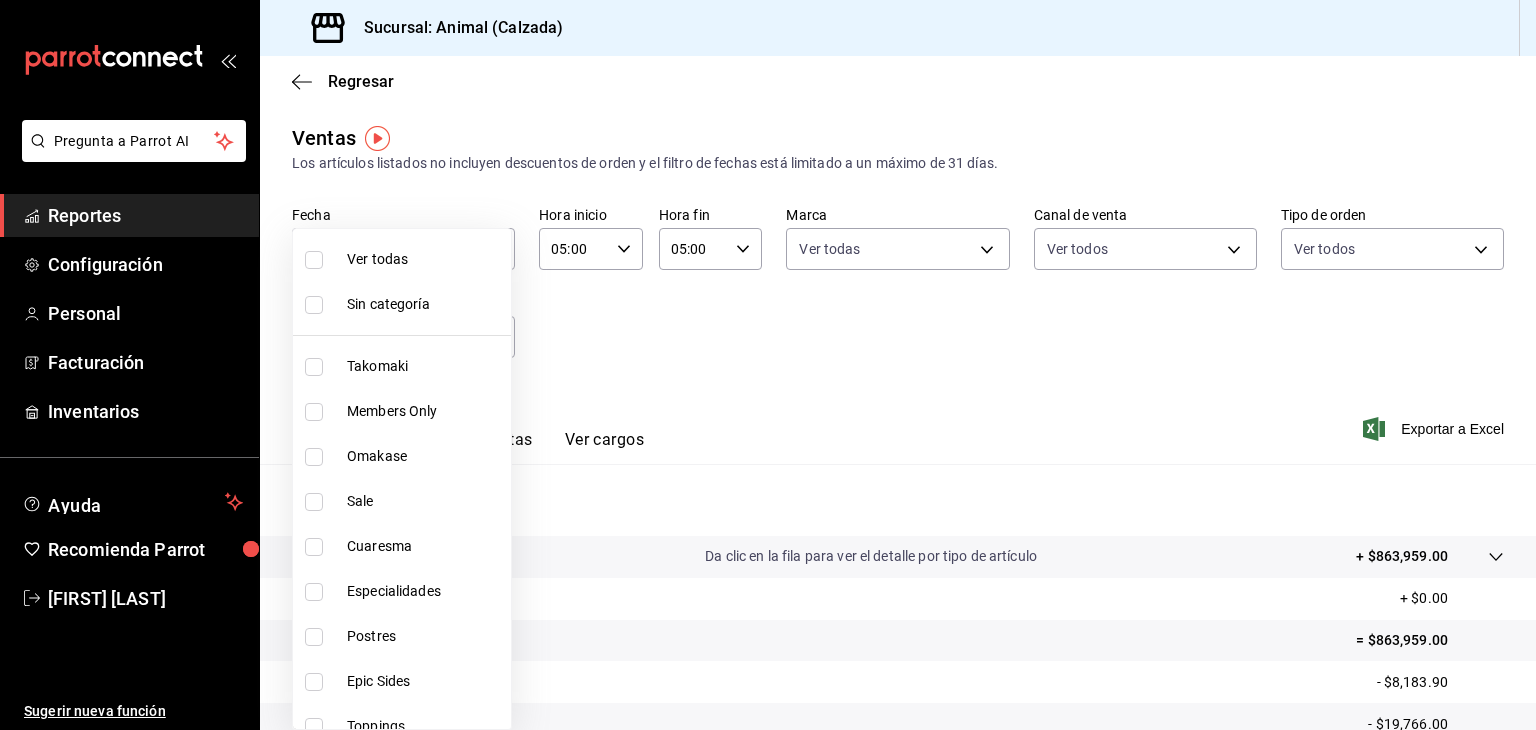 click at bounding box center [314, 260] 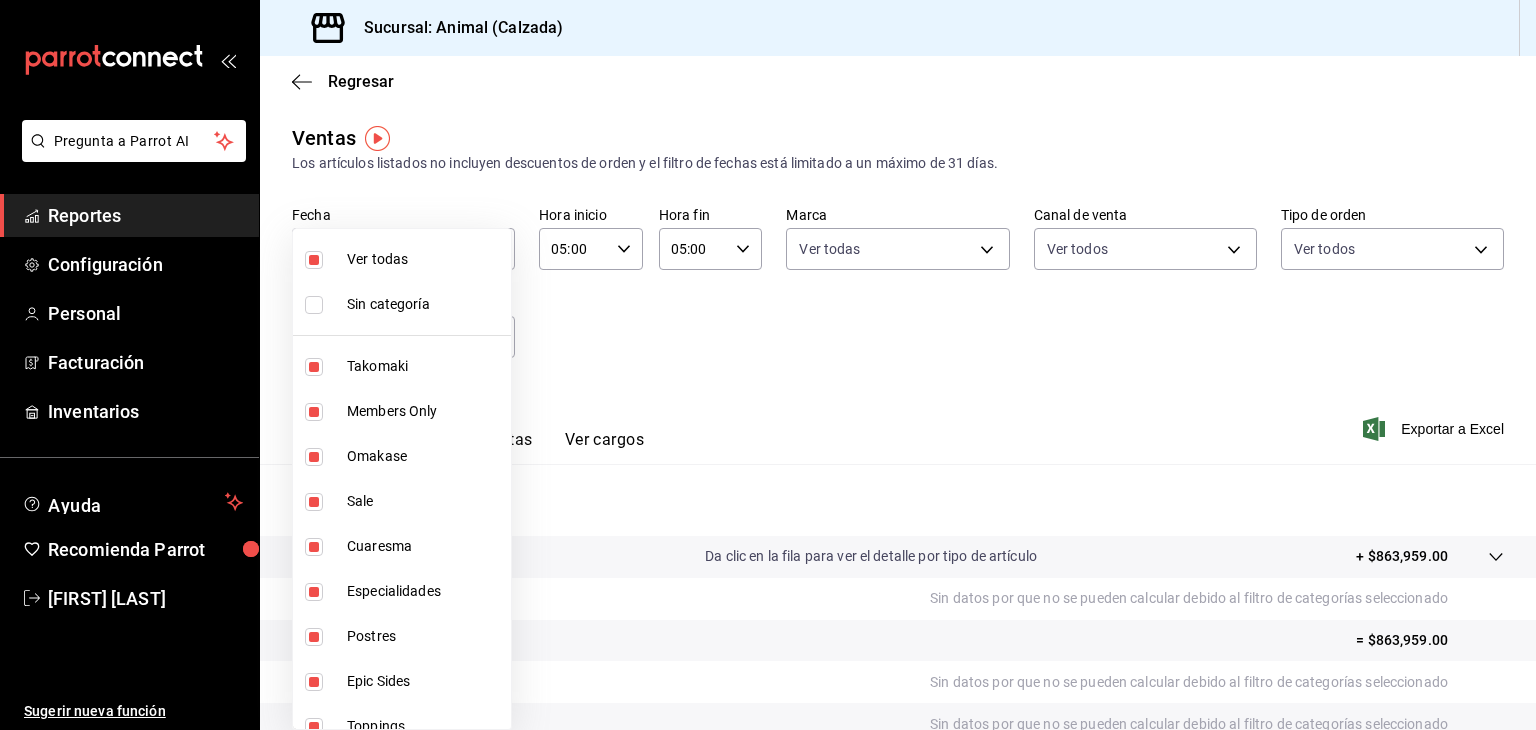 click at bounding box center [768, 365] 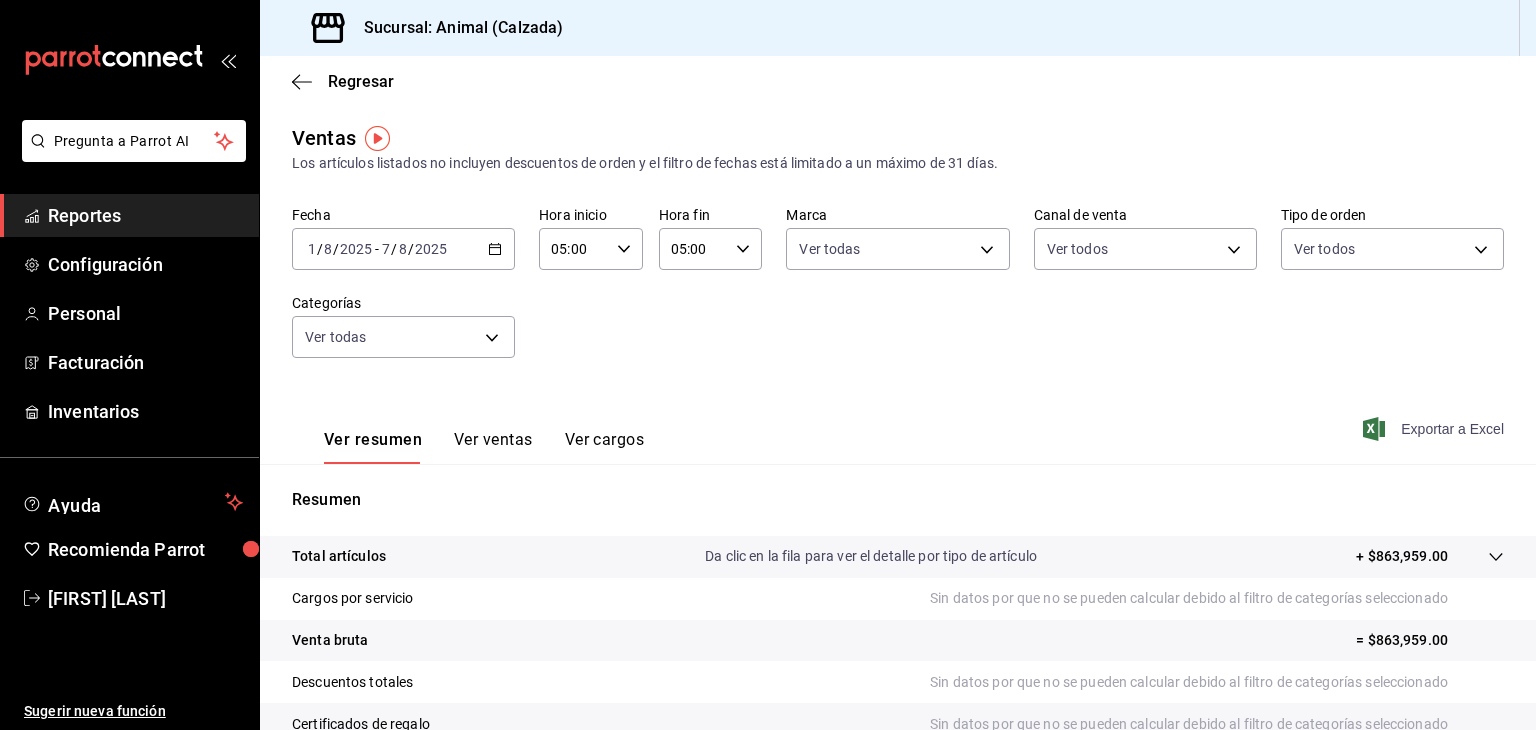 click on "Exportar a Excel" at bounding box center (1435, 429) 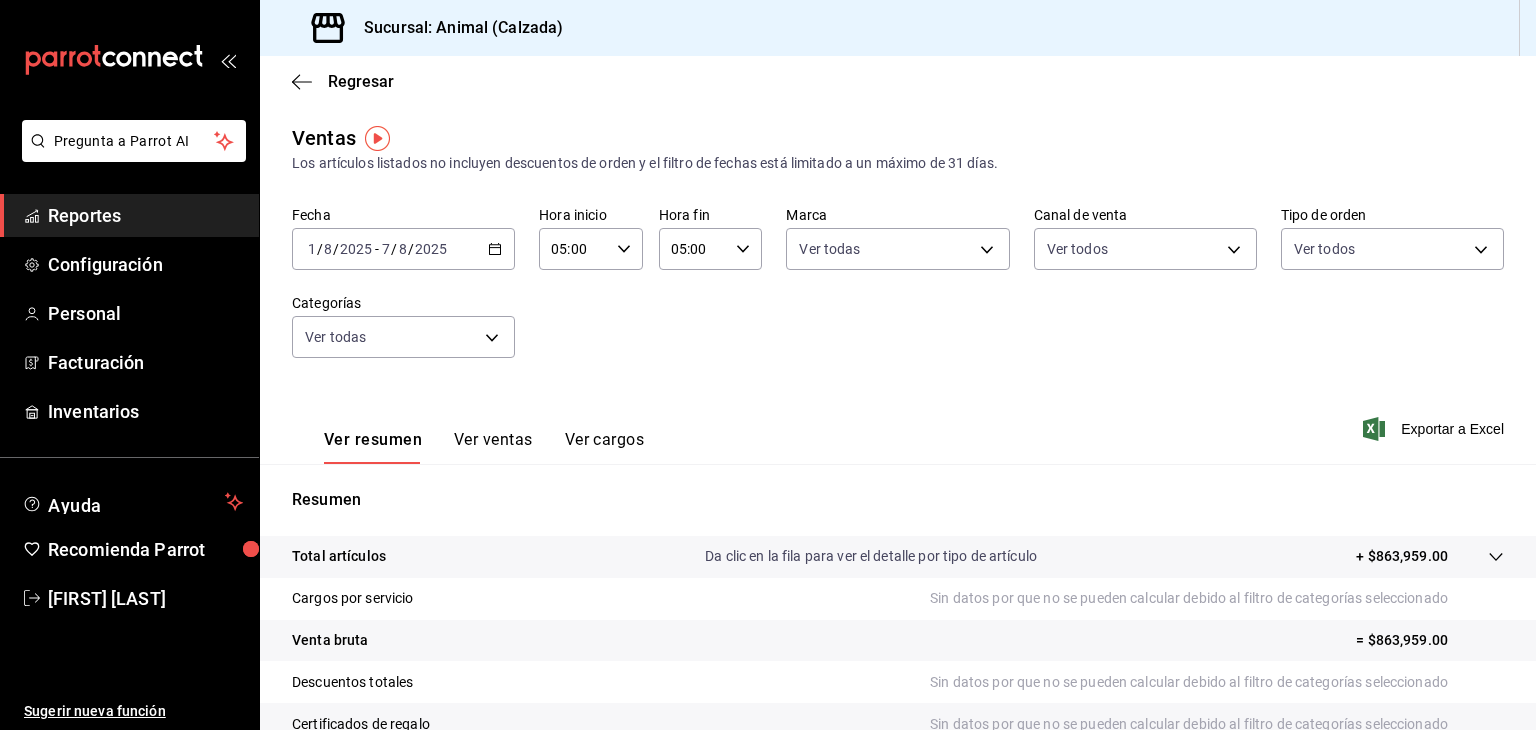 click on "2025" at bounding box center (431, 249) 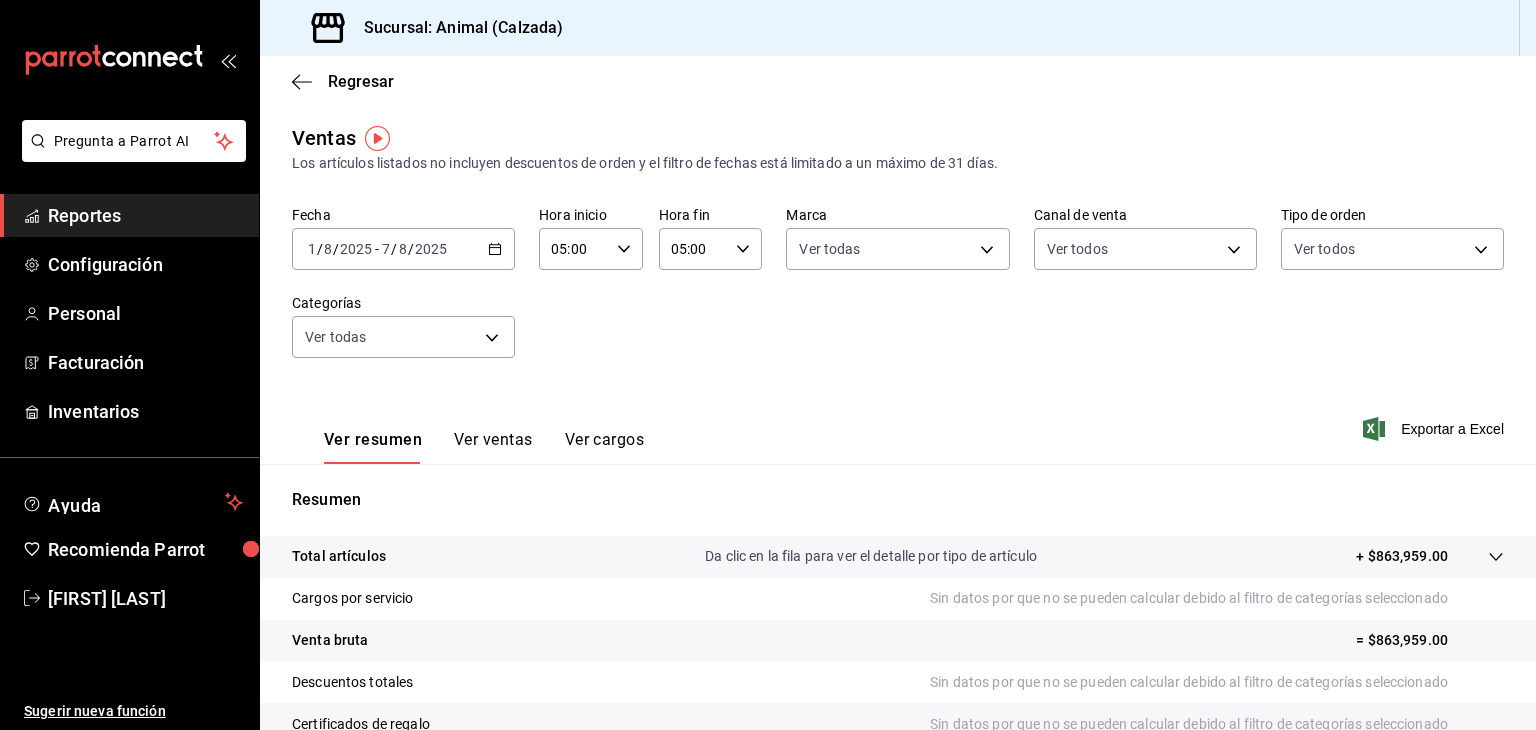 click on "Fecha 2025-08-01 1 / 8 / 2025 - 2025-08-07 7 / 8 / 2025 Hora inicio 05:00 Hora inicio Hora fin 05:00 Hora fin Marca Ver todas e26472f3-9262-489d-bcba-4c6b034529c7 Canal de venta Ver todos PARROT,UBER_EATS,RAPPI,DIDI_FOOD,ONLINE Tipo de orden Ver todos 588630d3-b511-4bba-a729-32472510037f,54b7ae00-ca47-4ec1-b7ff-55842c0a2b62,92293fd7-2d7b-430b-85d7-0dfe47b44eba,6237157c-a0f8-48ff-b796-8e4576b5f3c5,200a31bf-f5a3-4f69-a302-e0fd34b5ac63,EXTERNAL Categorías Ver todas" at bounding box center [898, 294] 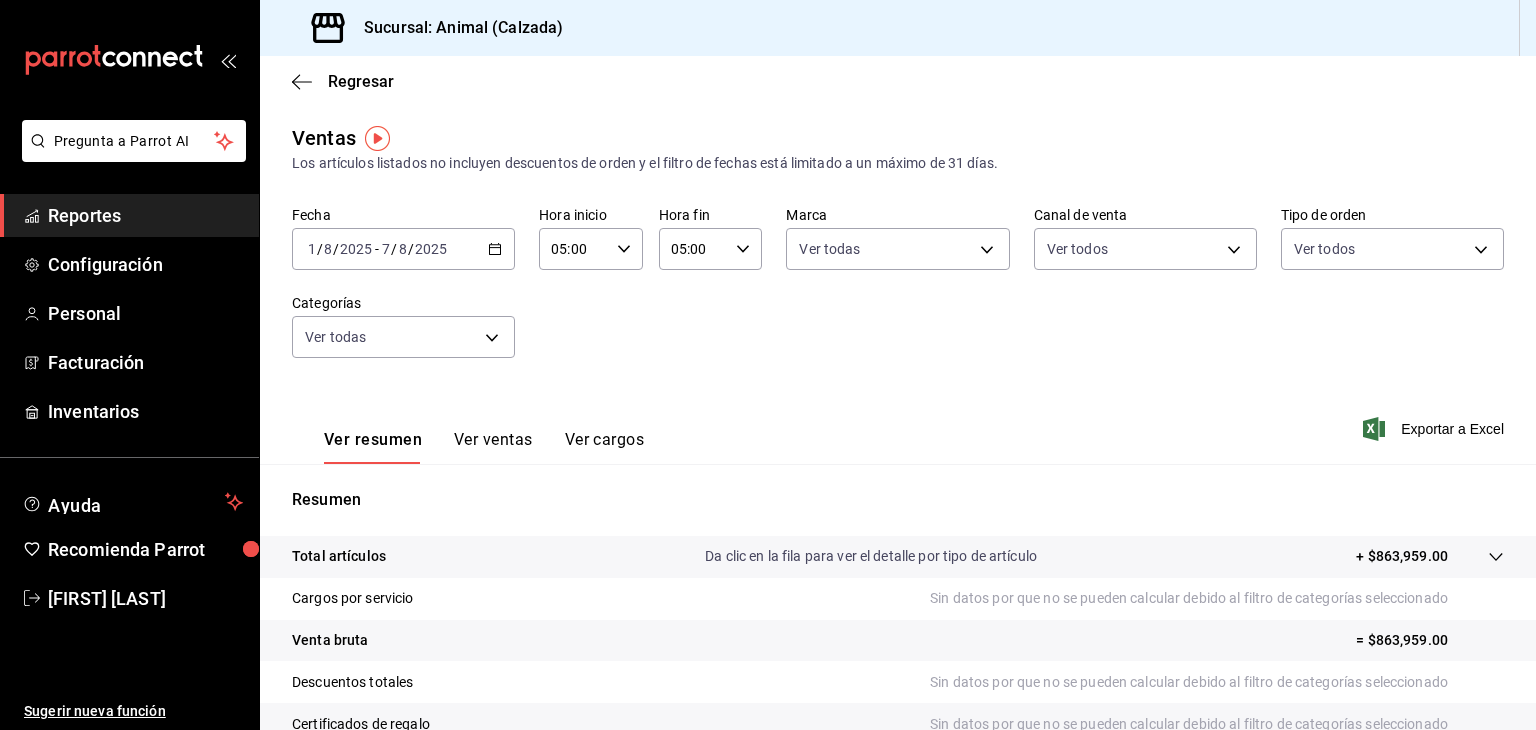 click 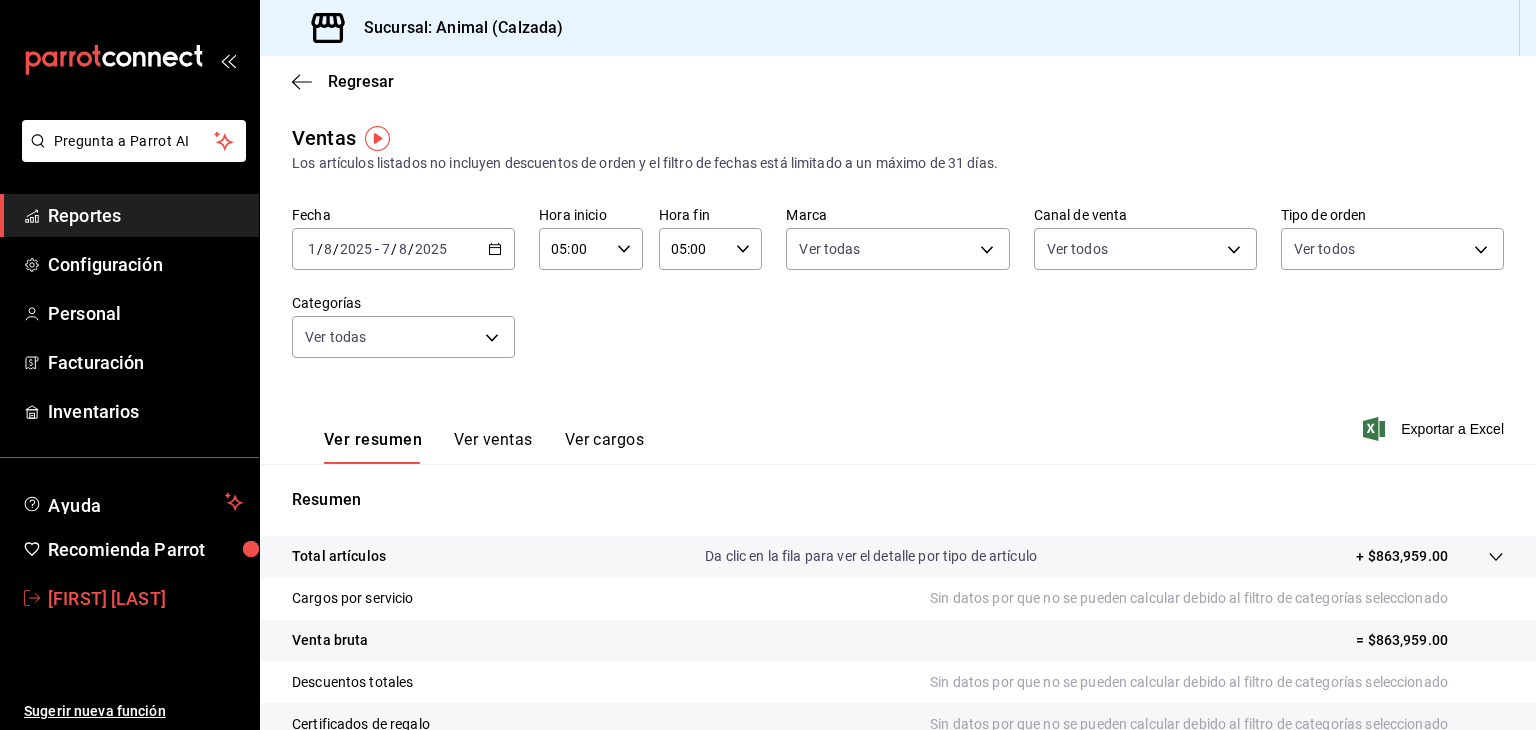click on "[FIRST] [LAST]" at bounding box center (145, 598) 